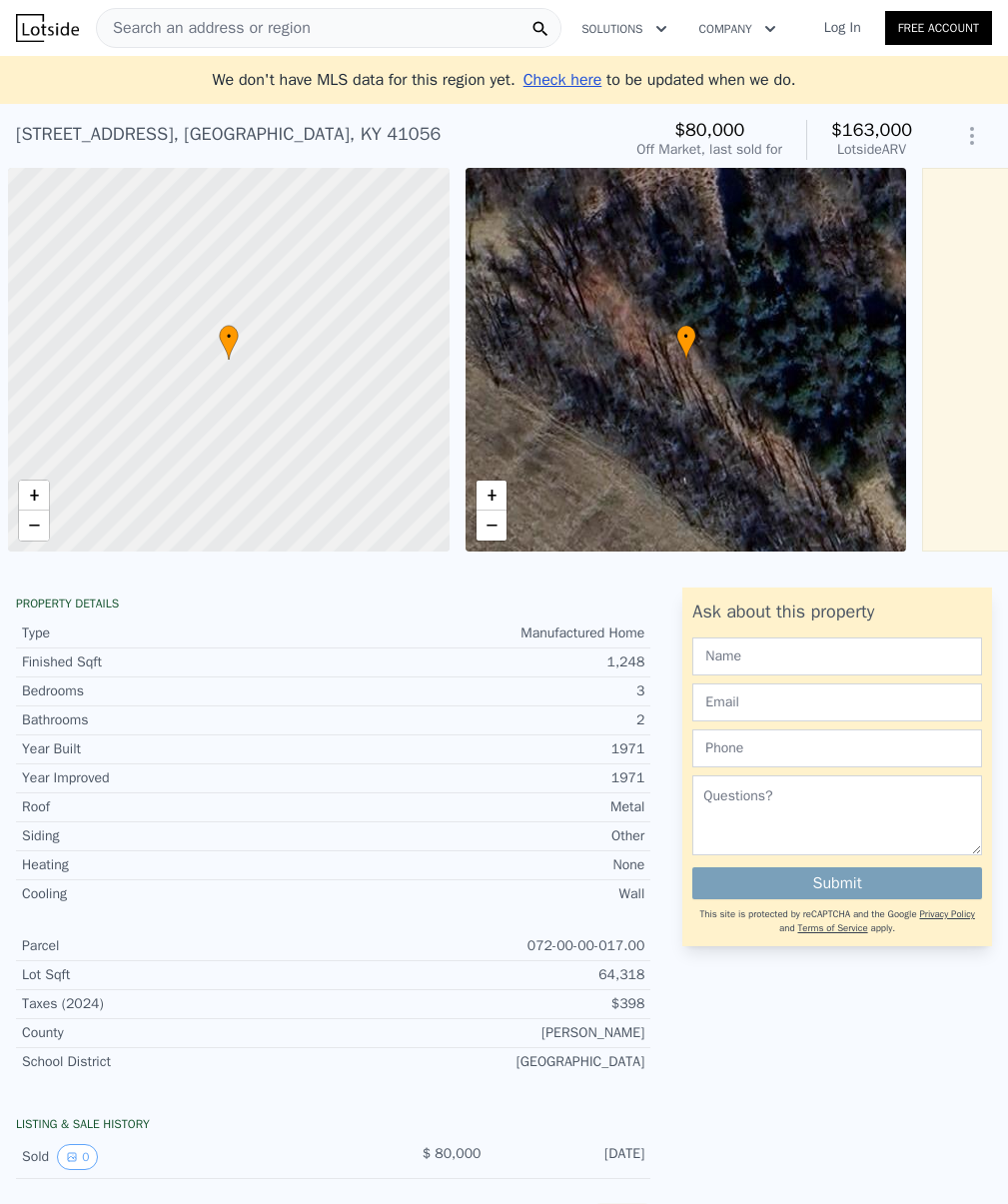 scroll, scrollTop: 0, scrollLeft: 0, axis: both 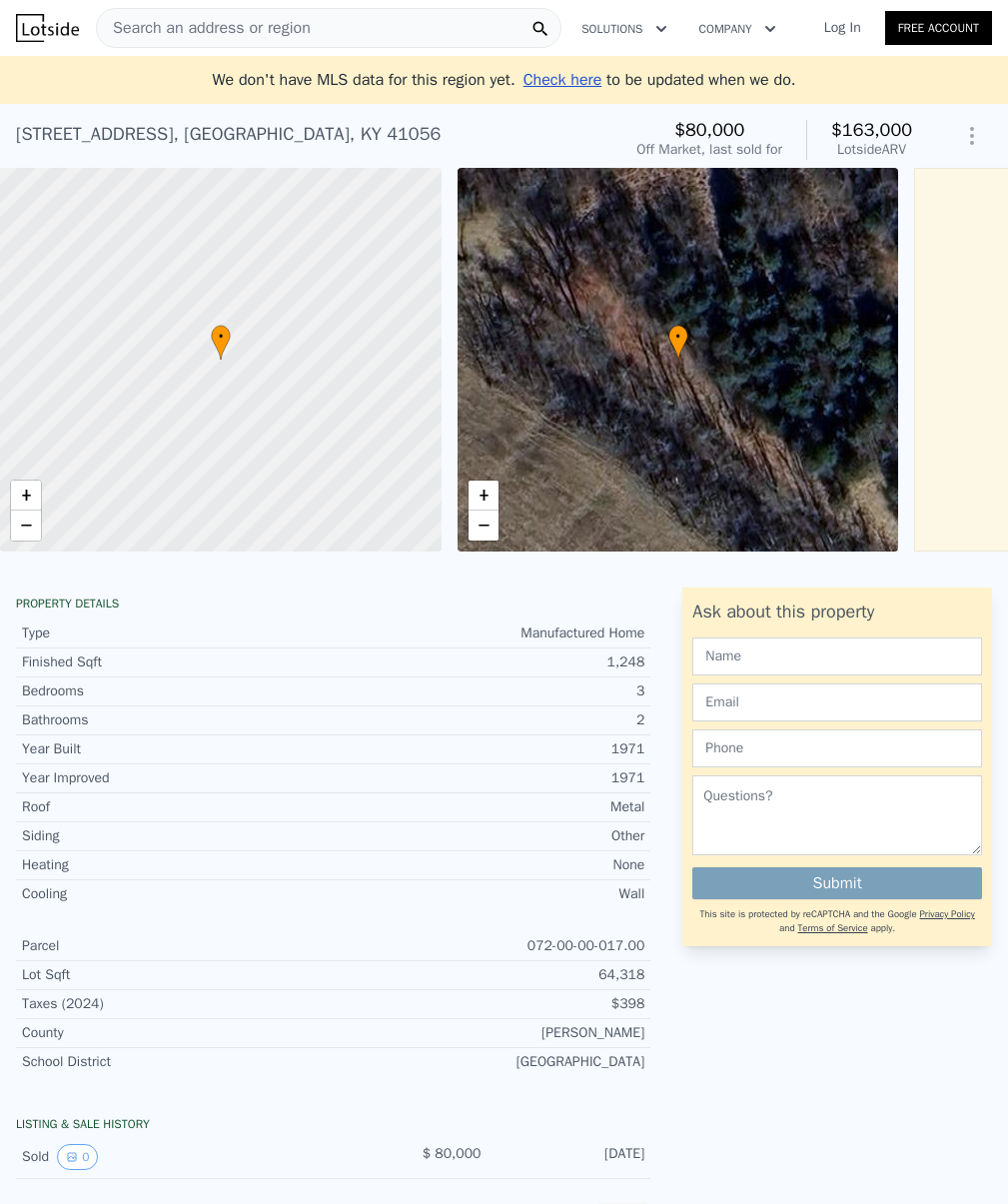 click on "Search an address or region" at bounding box center (204, 28) 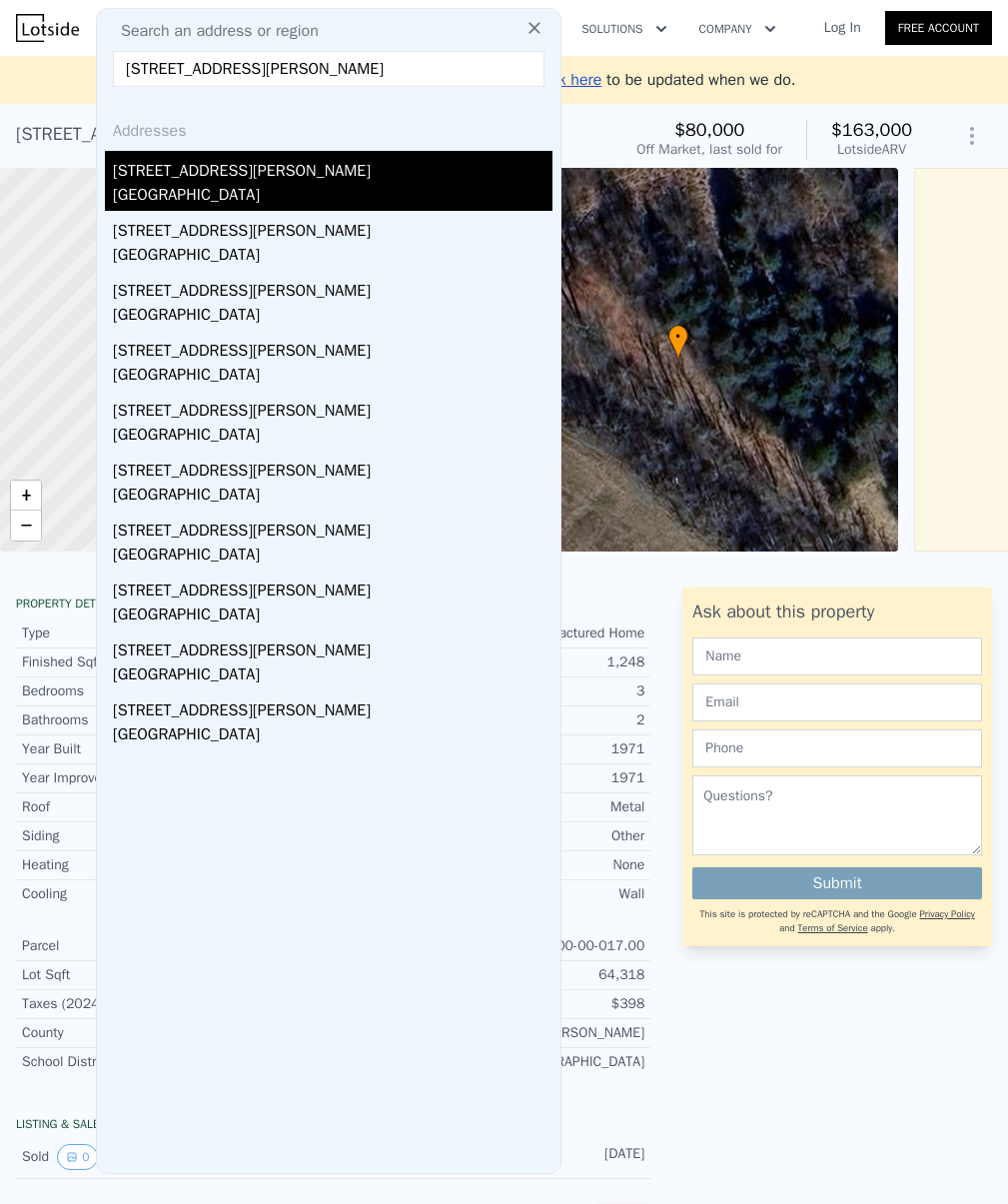 type on "[STREET_ADDRESS][PERSON_NAME]" 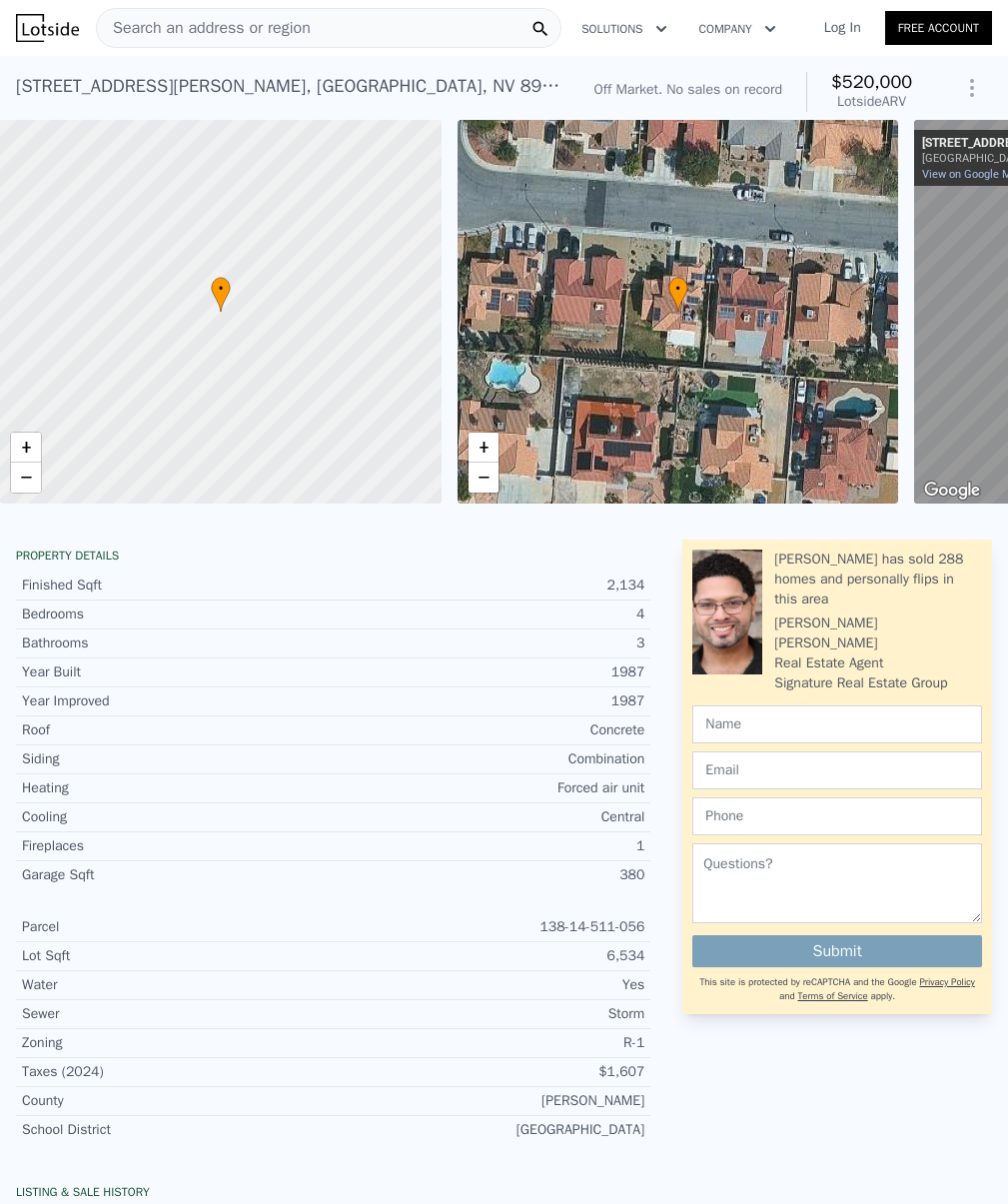 click on "Search an address or region" at bounding box center [204, 28] 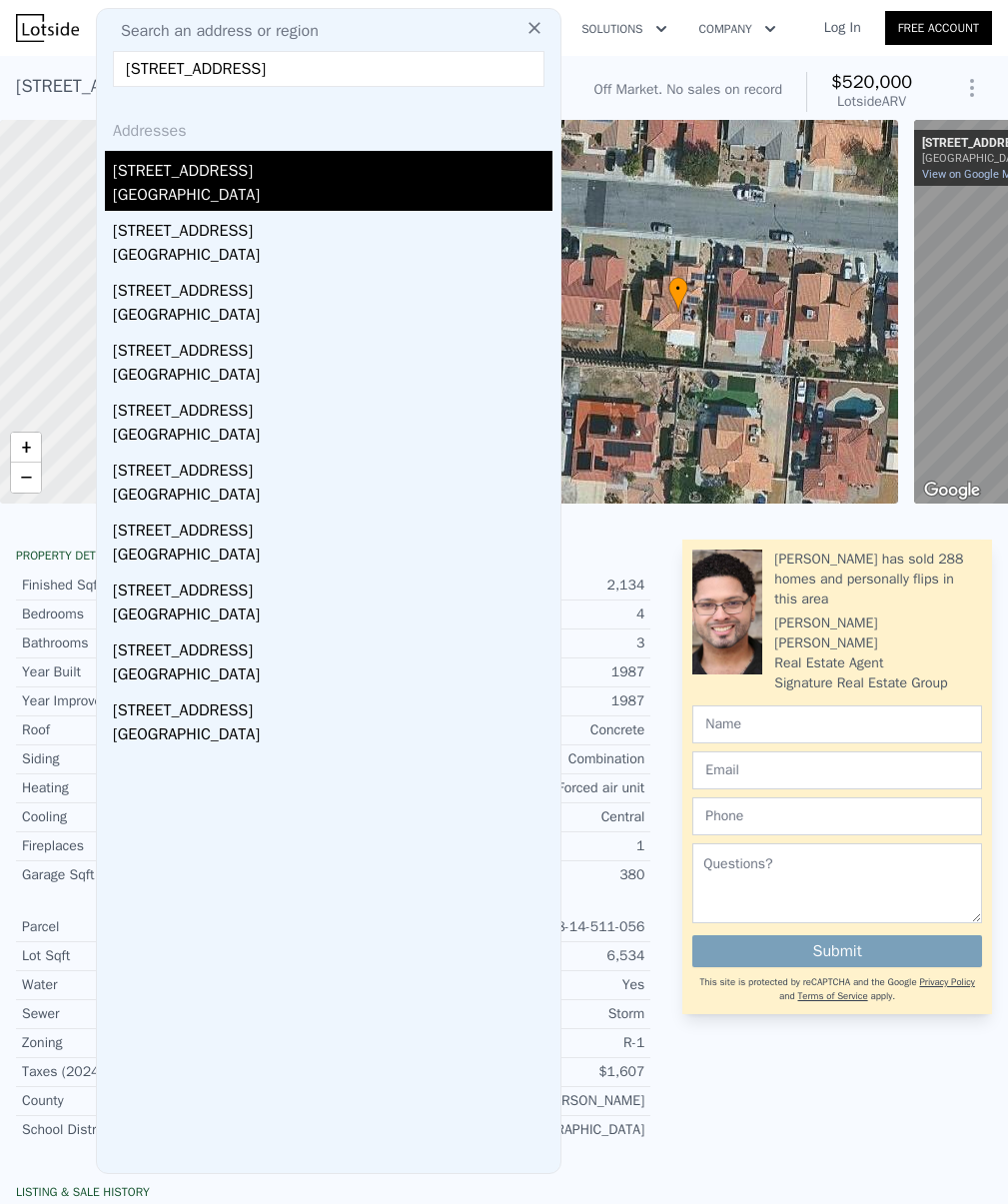 type on "[STREET_ADDRESS]" 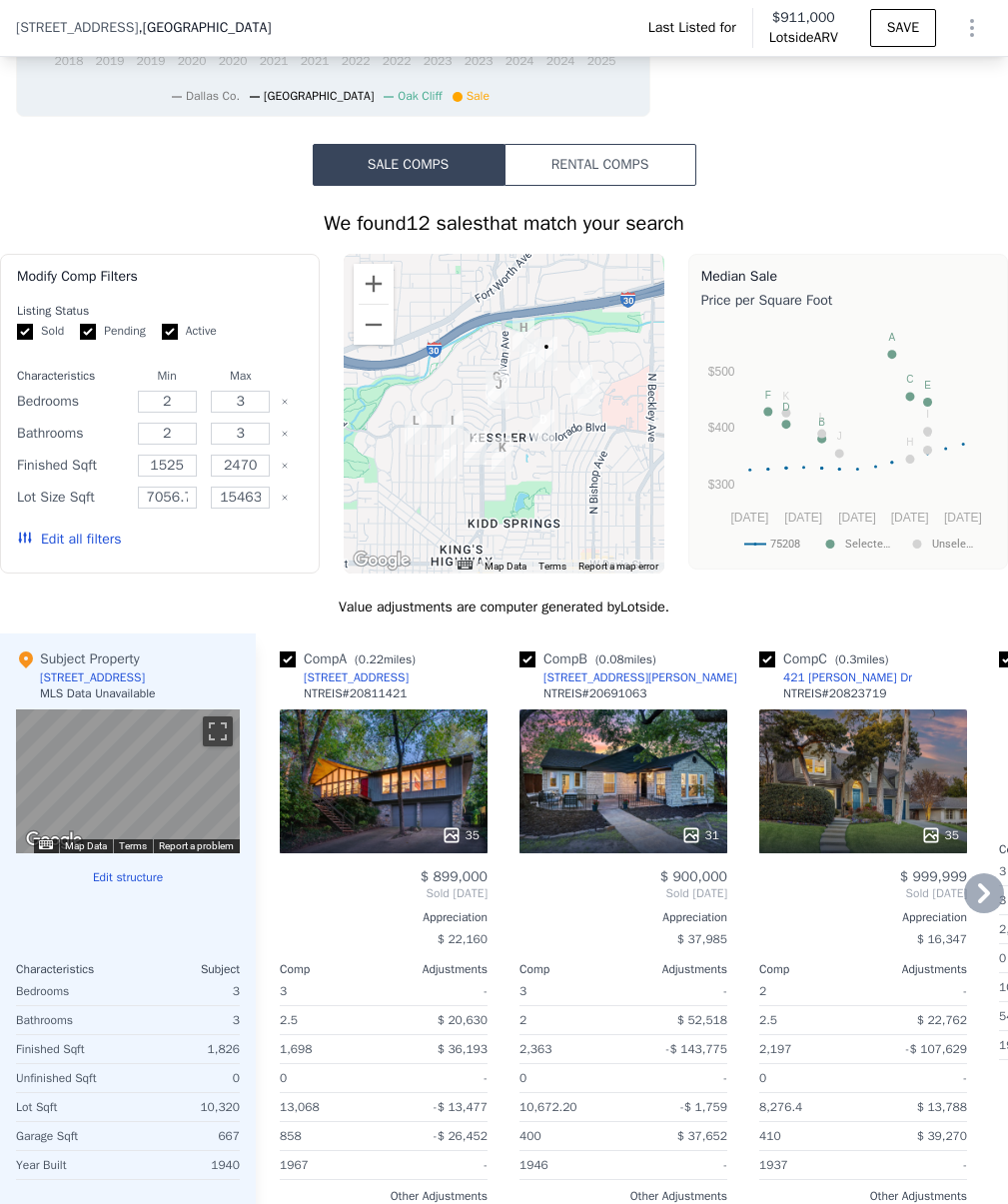 scroll, scrollTop: 1731, scrollLeft: 0, axis: vertical 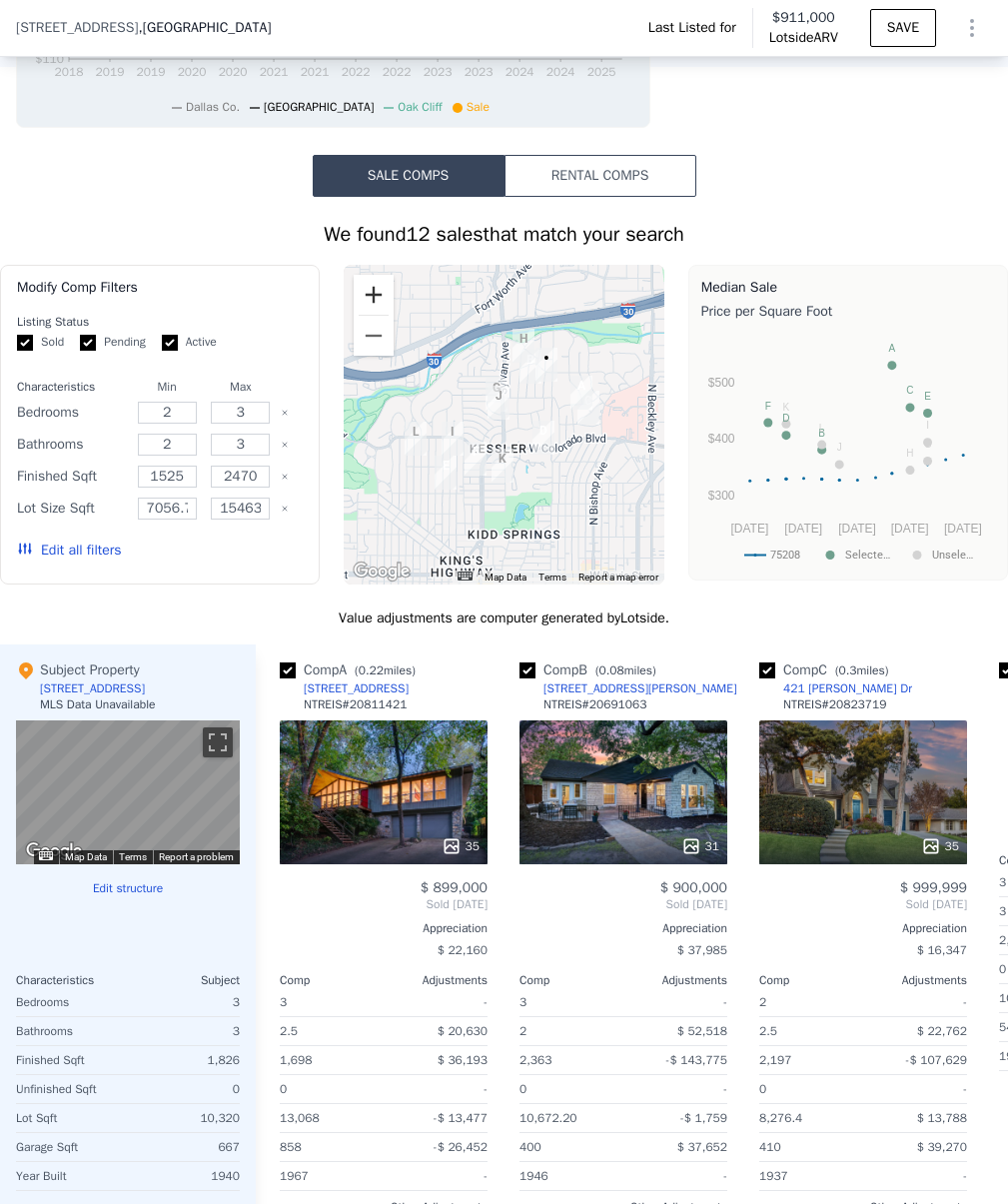 click at bounding box center (374, 295) 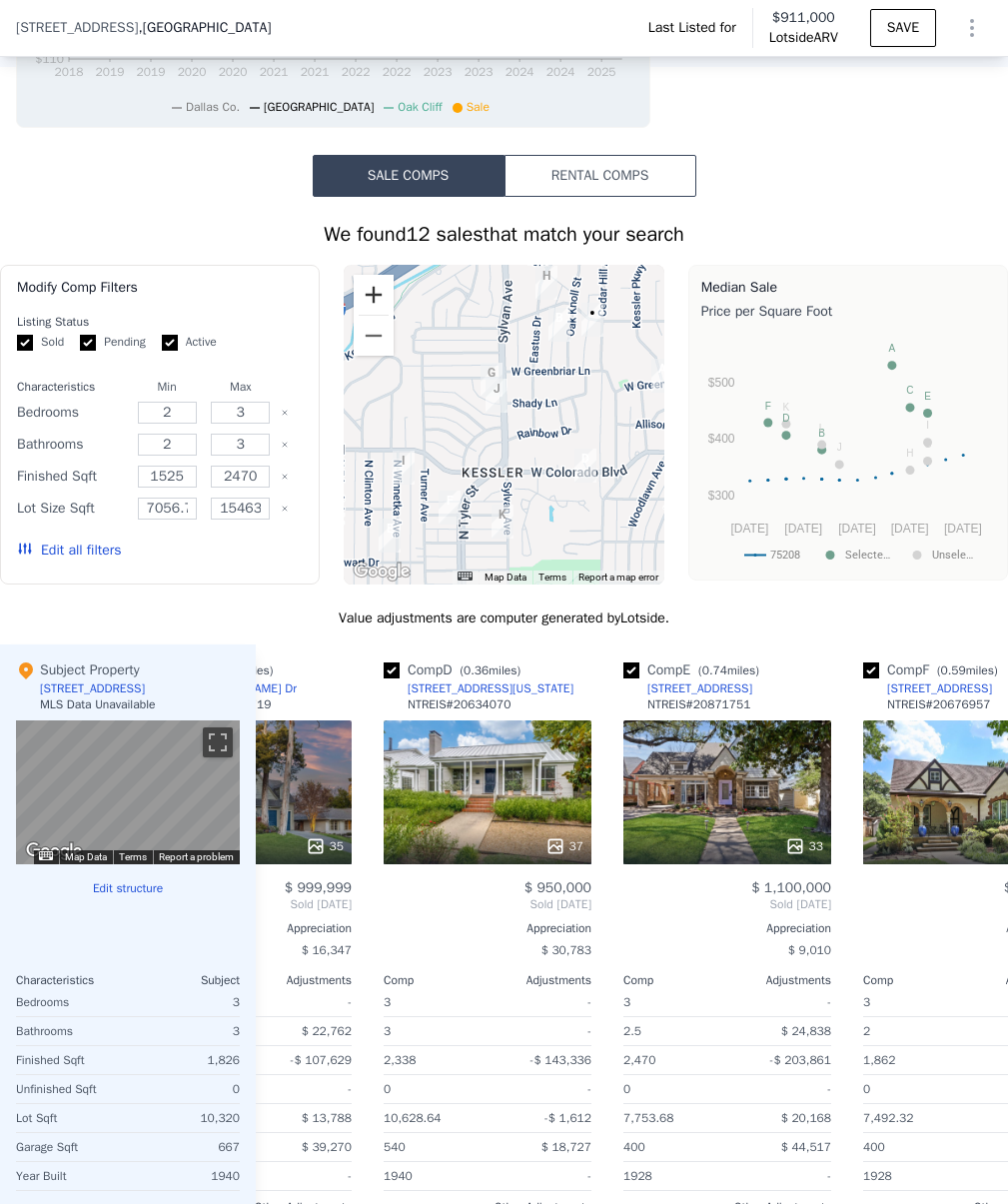 scroll, scrollTop: 0, scrollLeft: 648, axis: horizontal 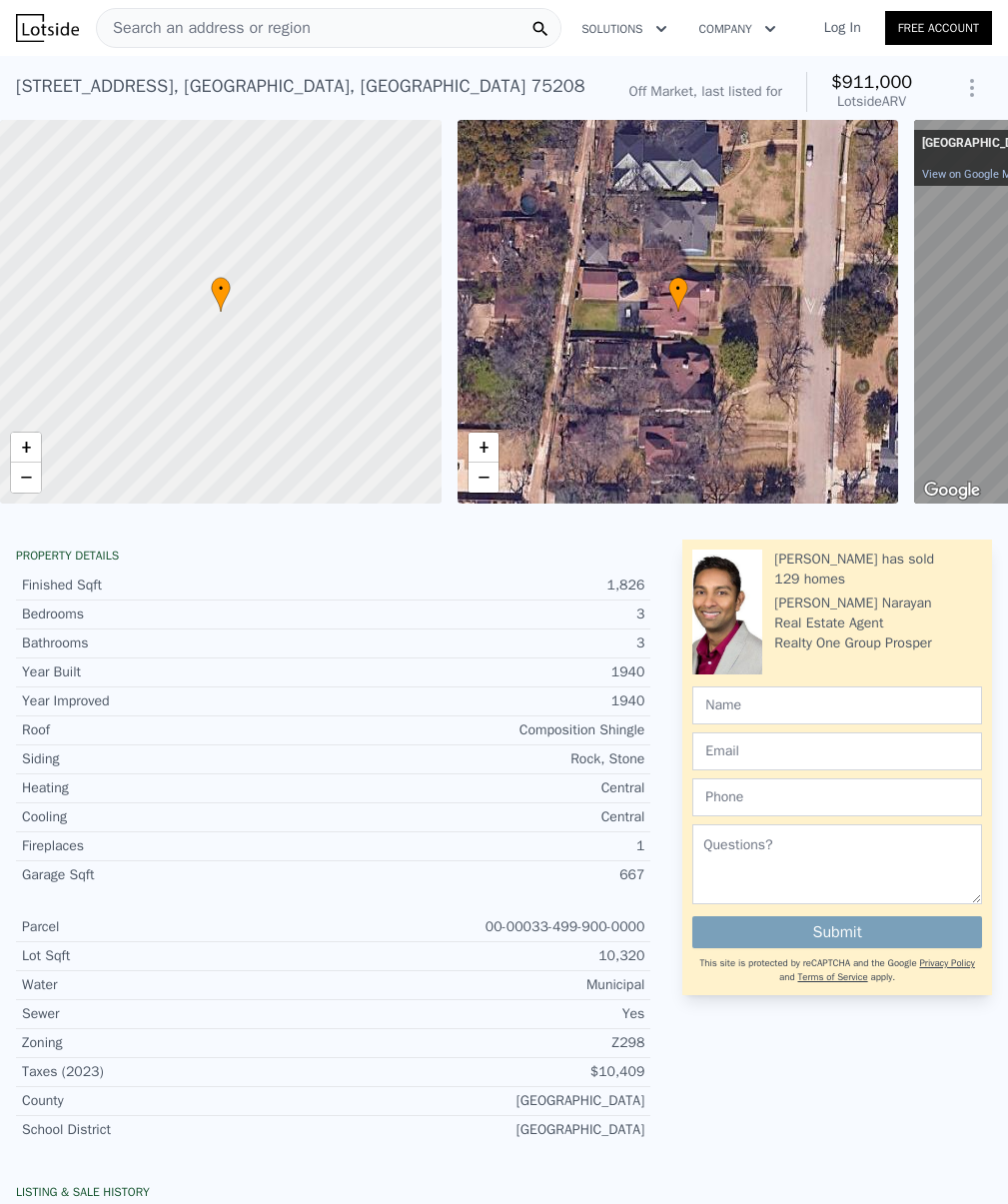 click on "•
+ −" at bounding box center [678, 312] 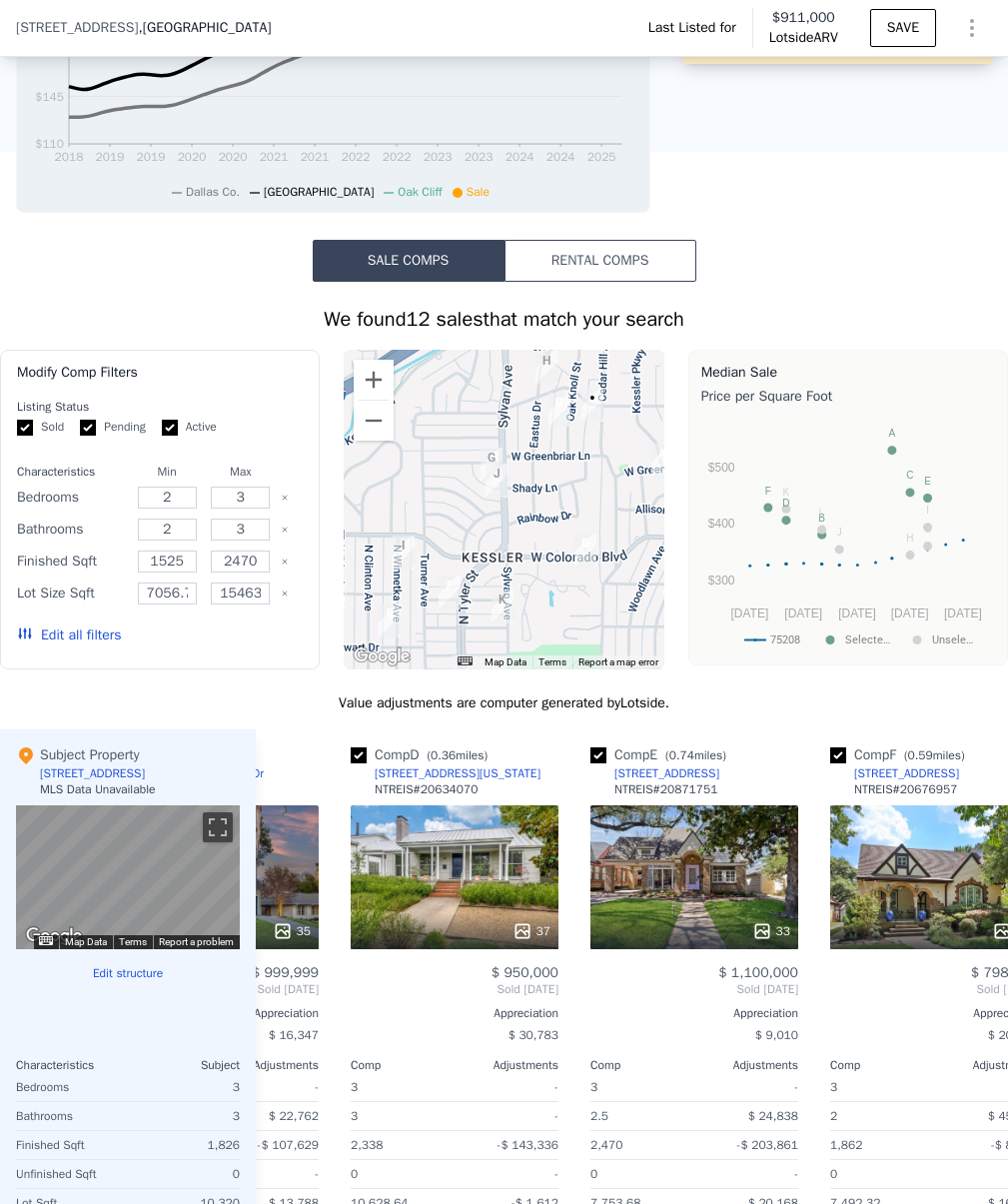 scroll, scrollTop: 1550, scrollLeft: 0, axis: vertical 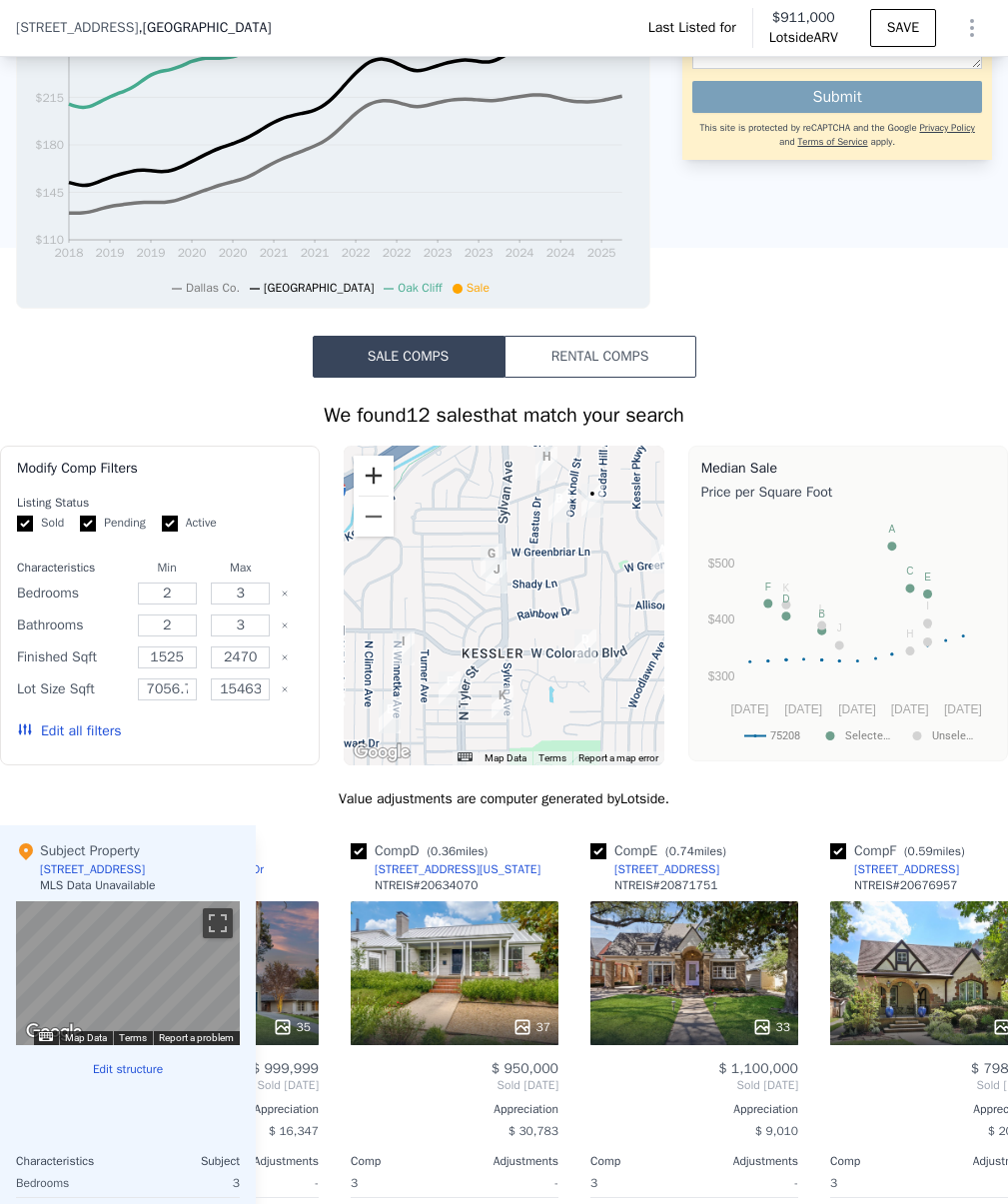 click at bounding box center (374, 476) 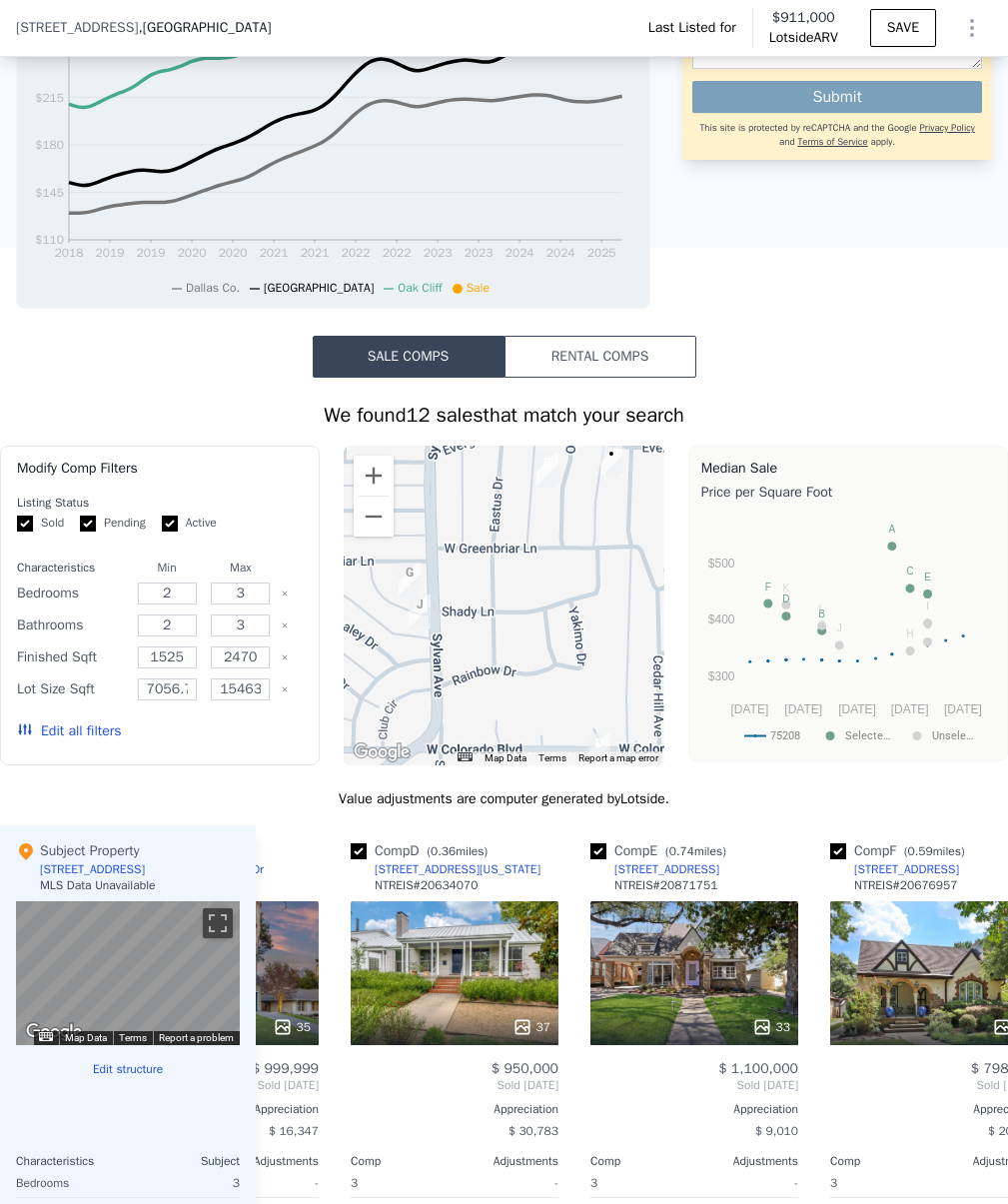 drag, startPoint x: 564, startPoint y: 547, endPoint x: 494, endPoint y: 591, distance: 82.680106 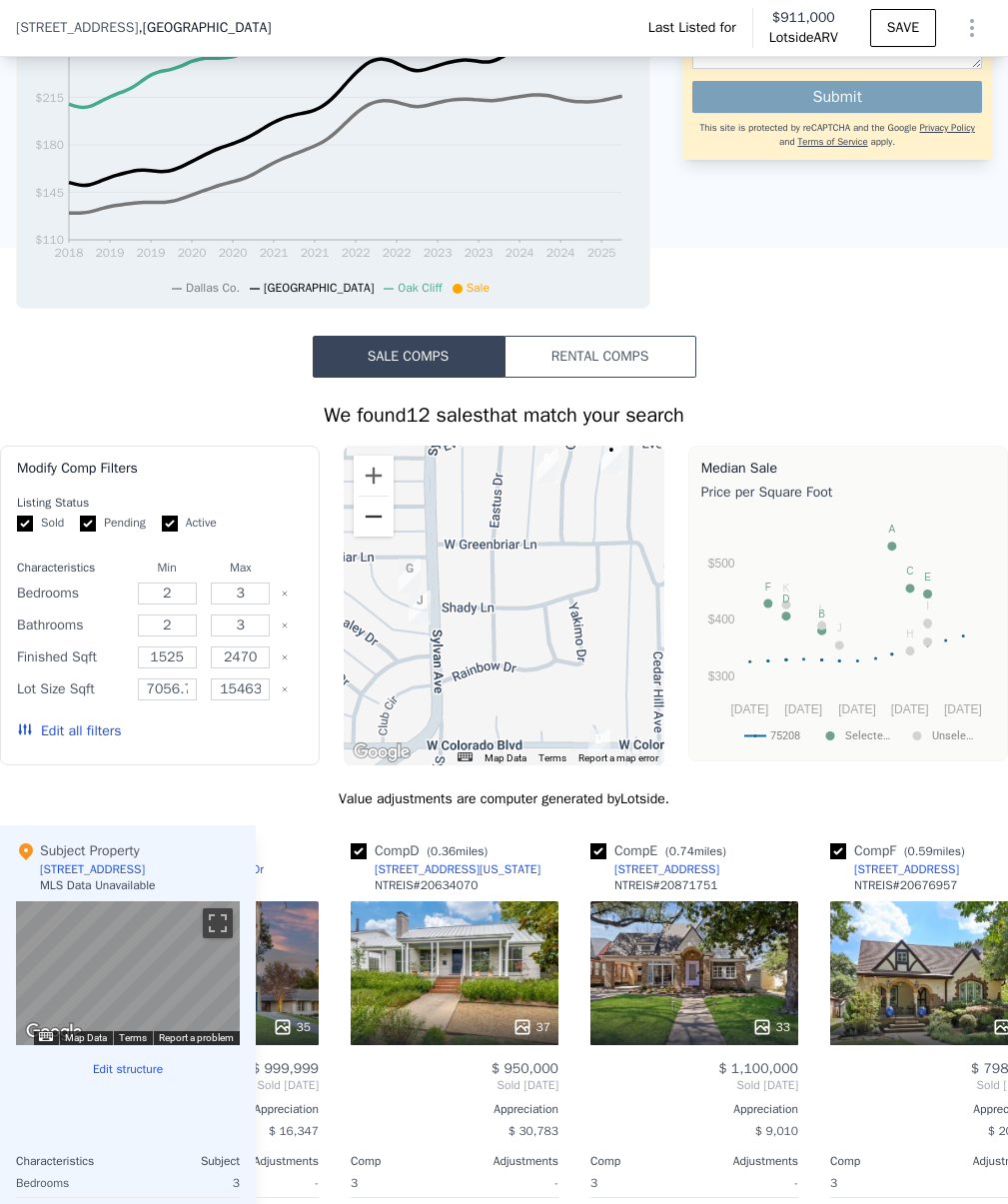click at bounding box center [374, 517] 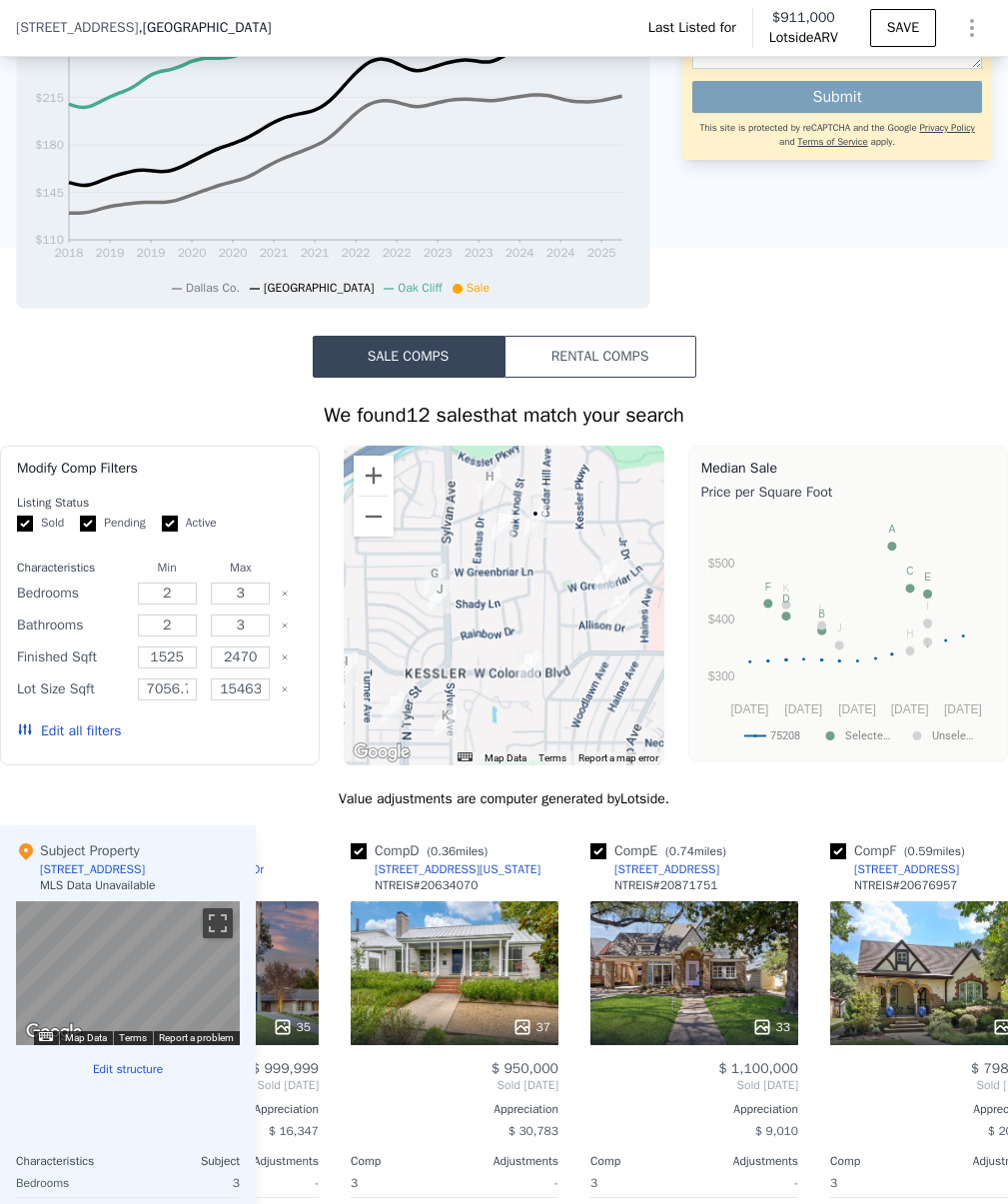 drag, startPoint x: 531, startPoint y: 631, endPoint x: 507, endPoint y: 628, distance: 24.186773 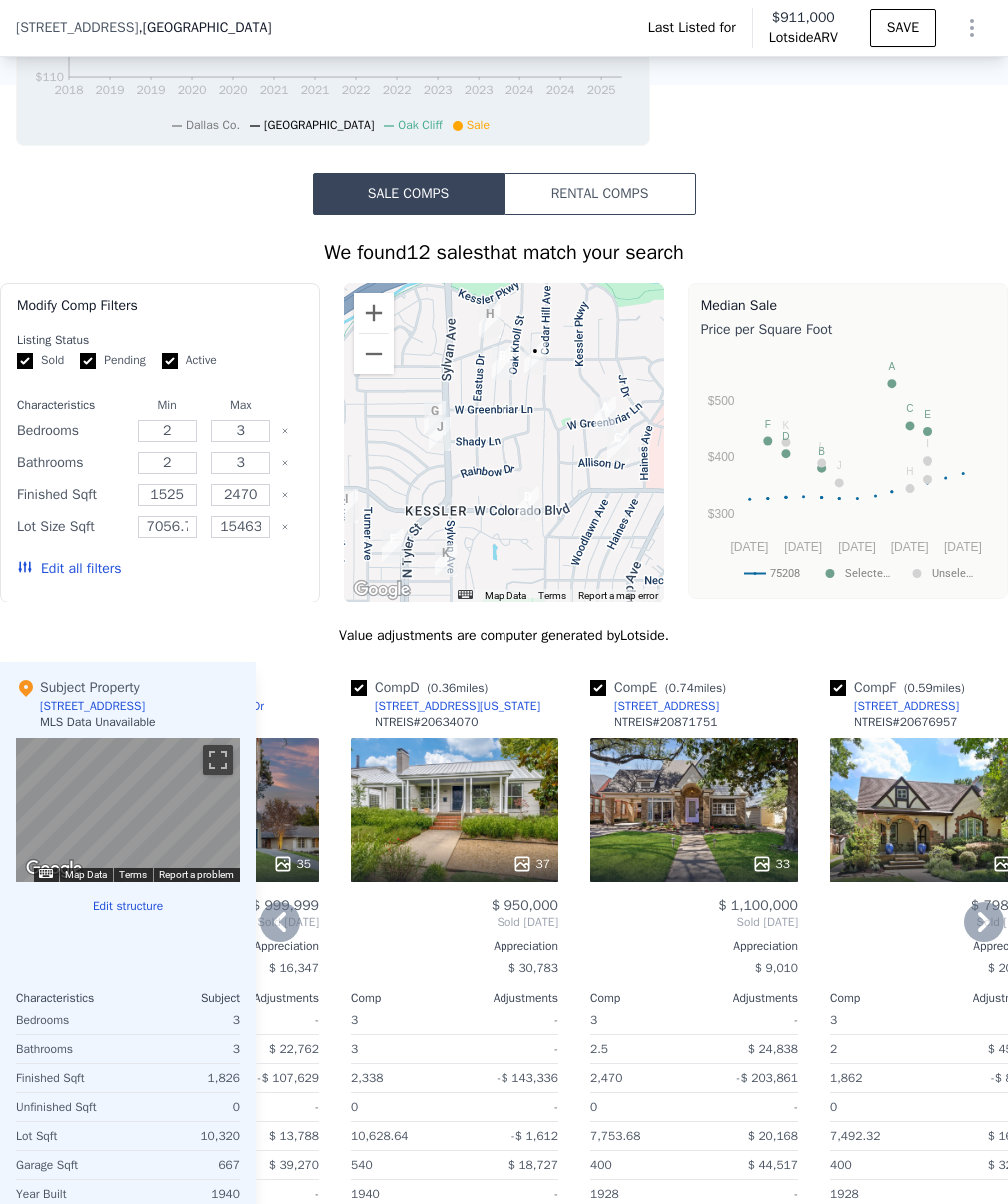 scroll, scrollTop: 1714, scrollLeft: 0, axis: vertical 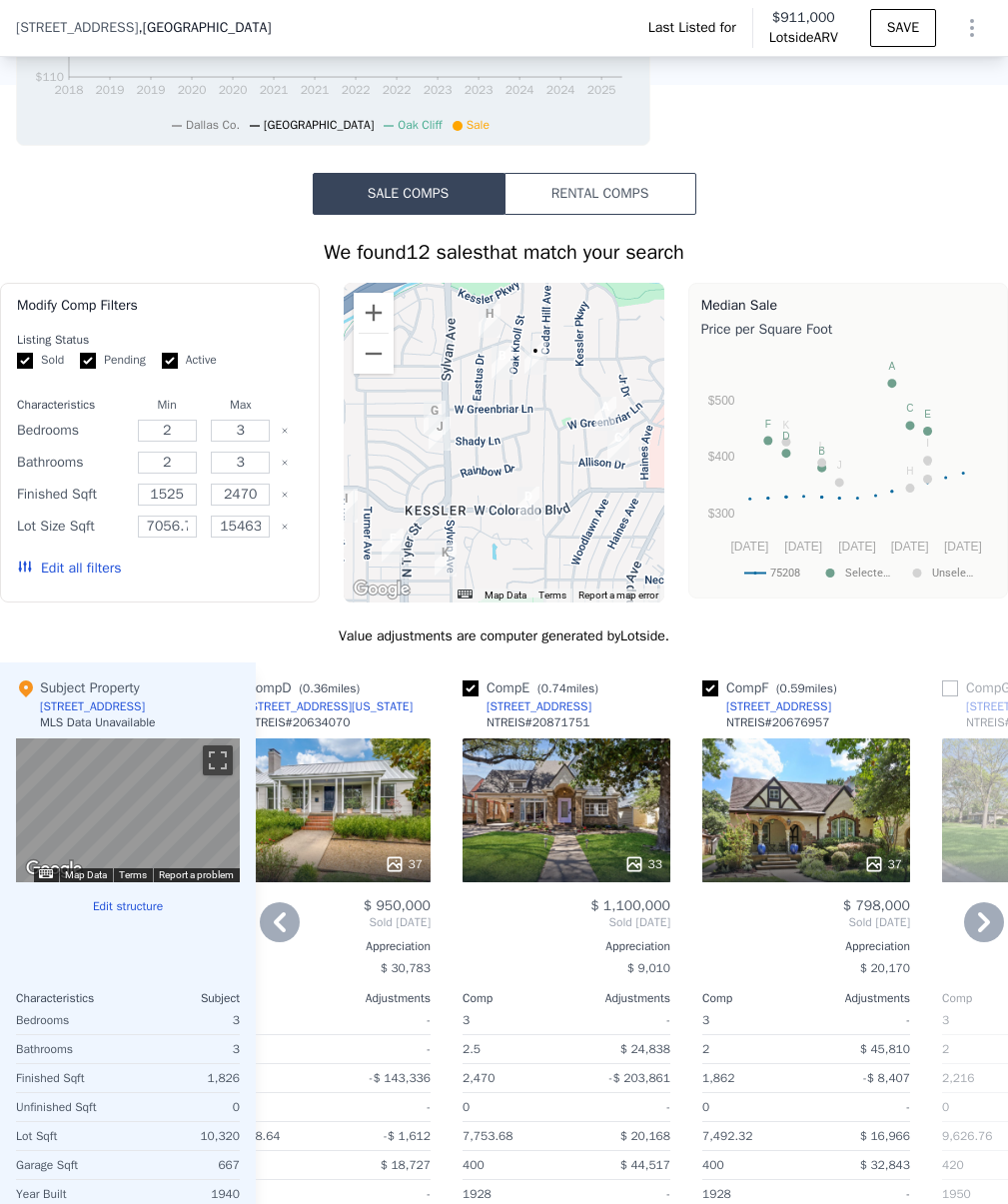 click on "37" at bounding box center [806, 810] 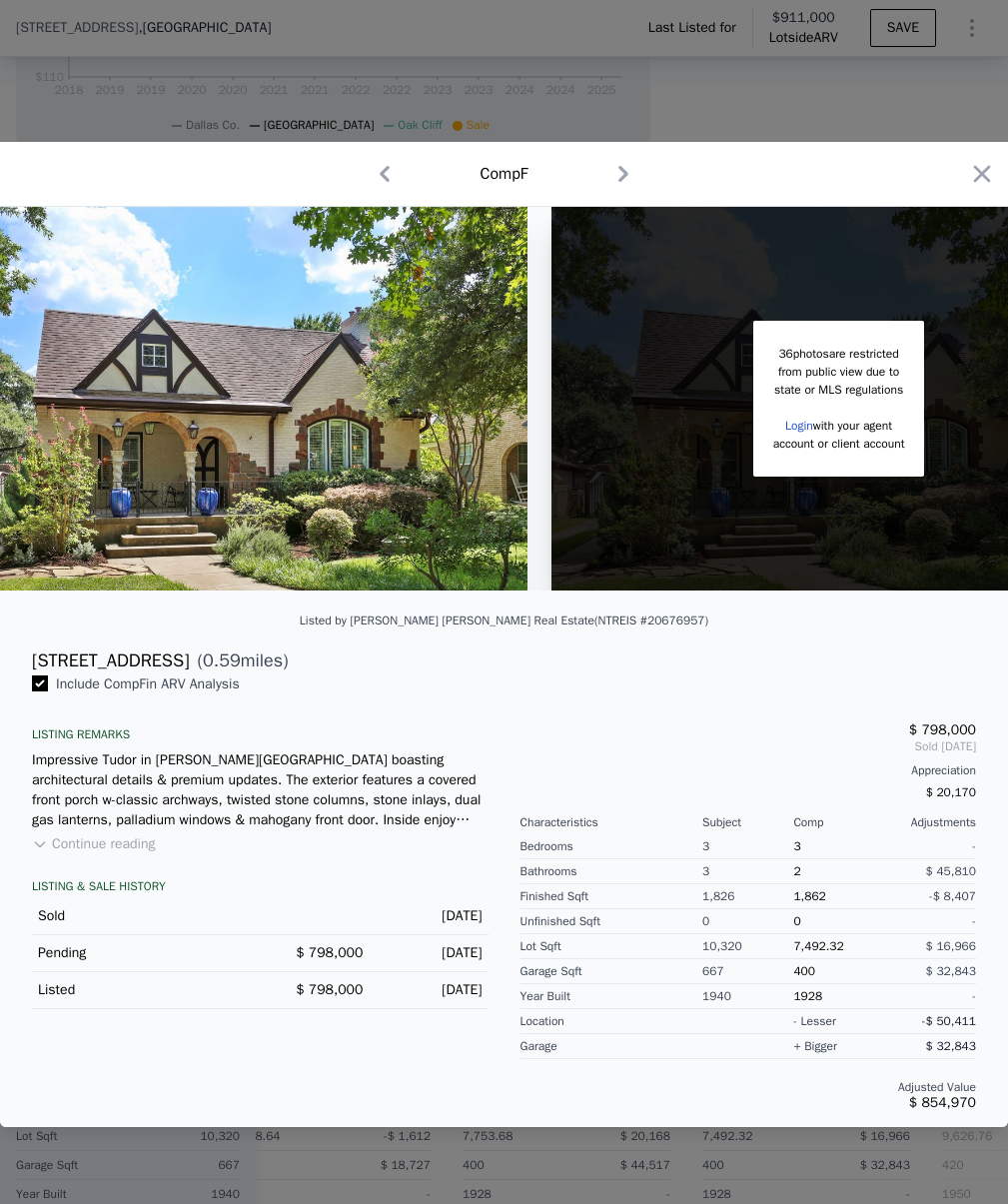 scroll, scrollTop: 0, scrollLeft: 0, axis: both 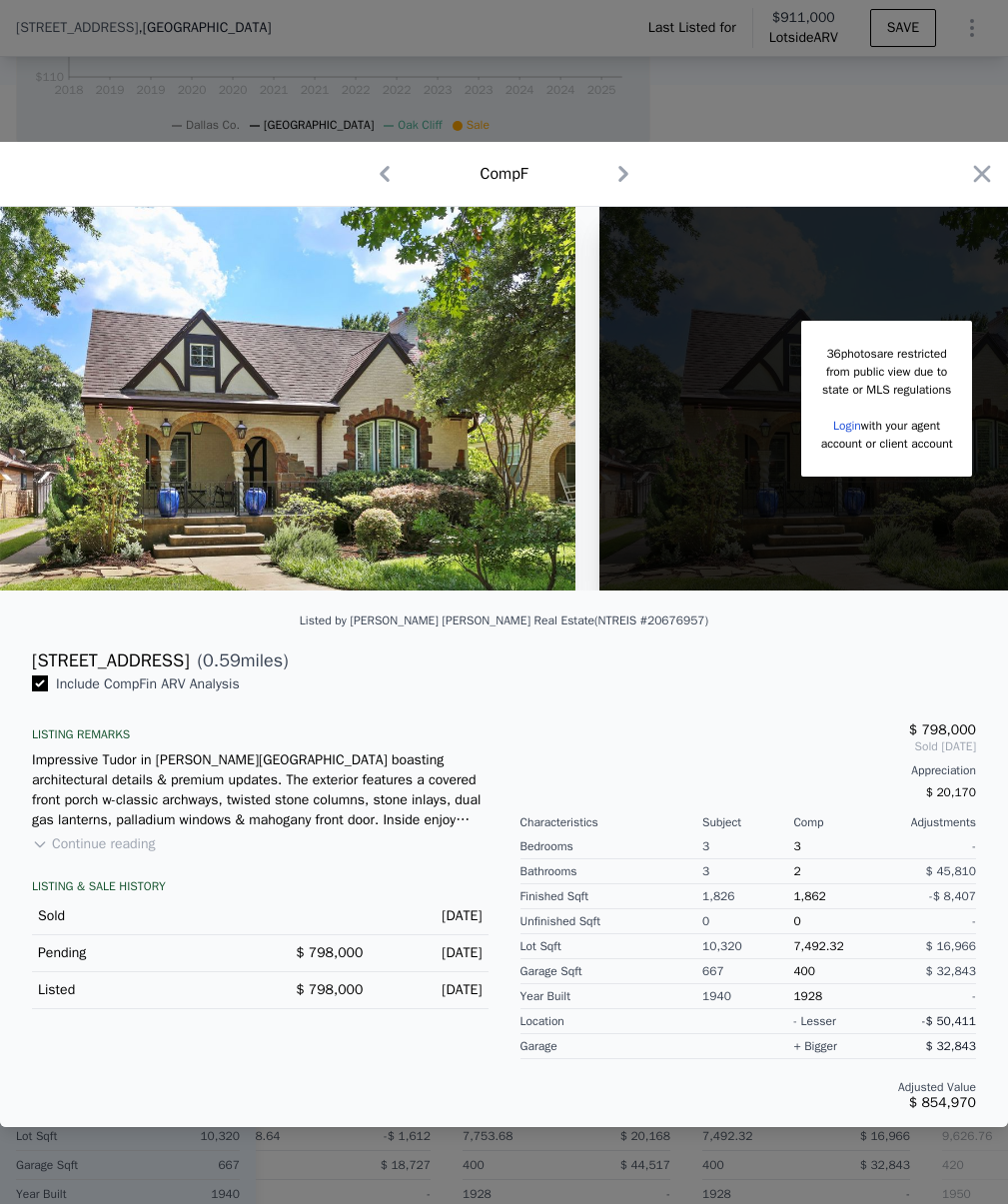 click on "Continue reading" at bounding box center [93, 844] 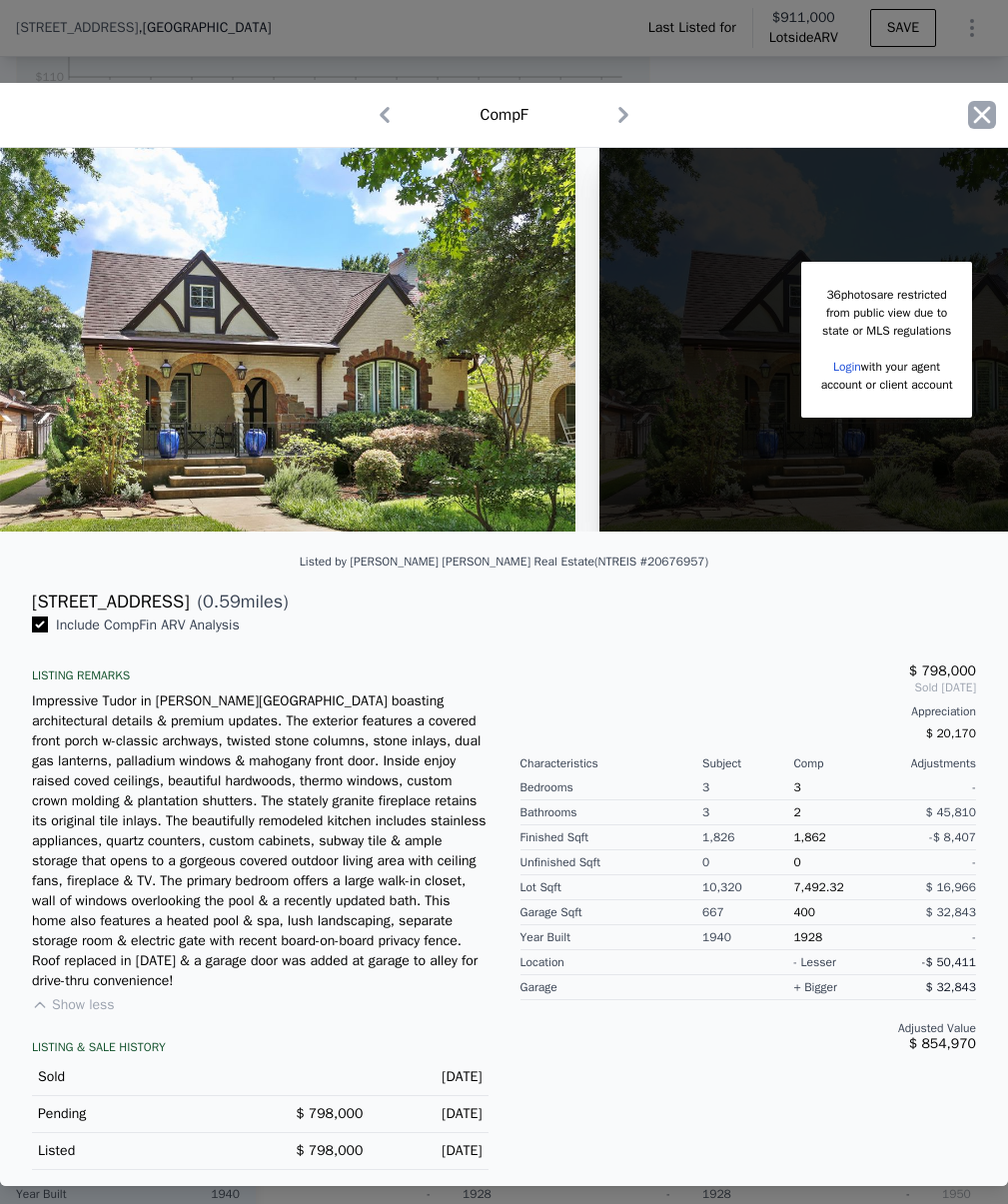 click 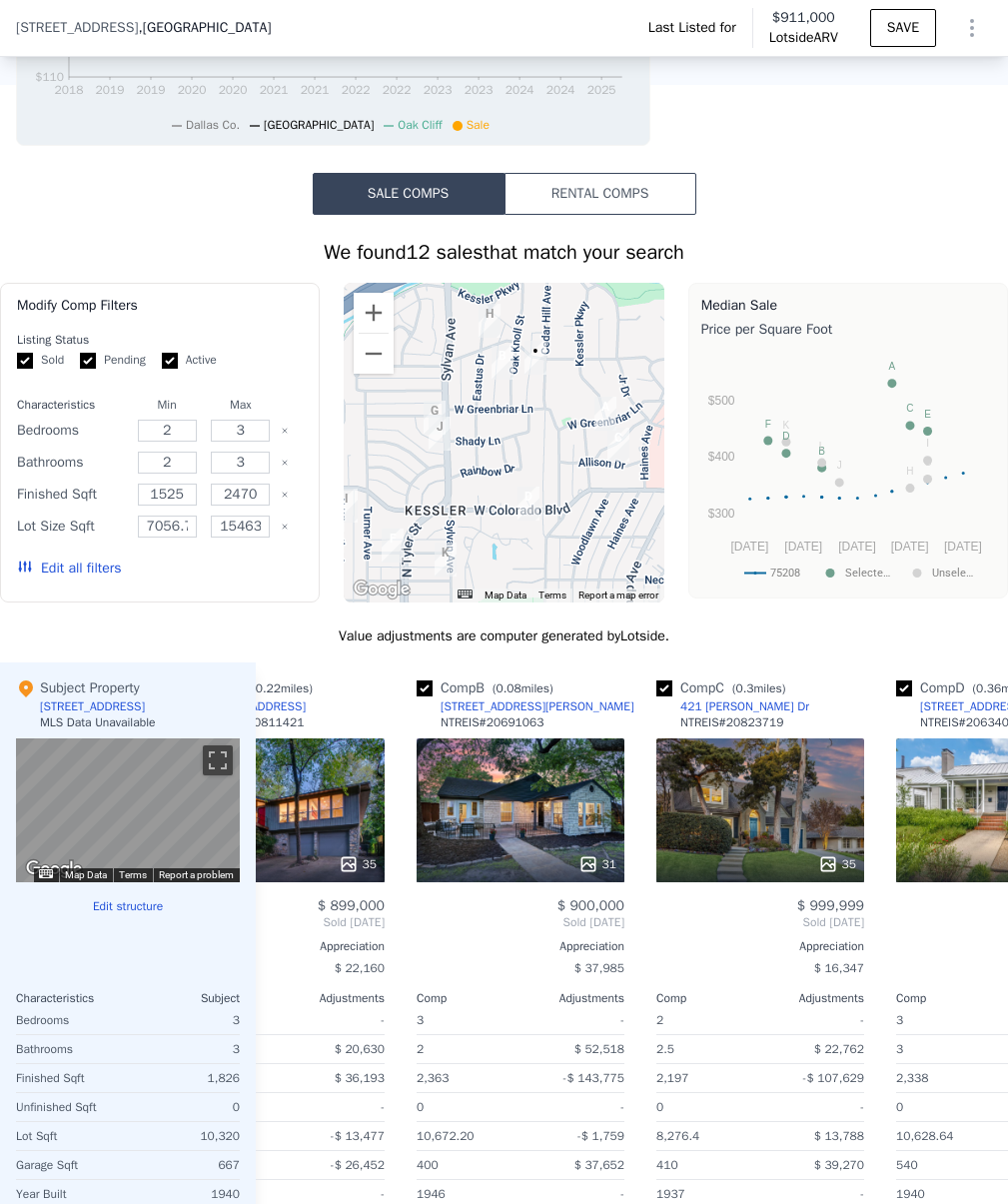 scroll, scrollTop: 0, scrollLeft: 102, axis: horizontal 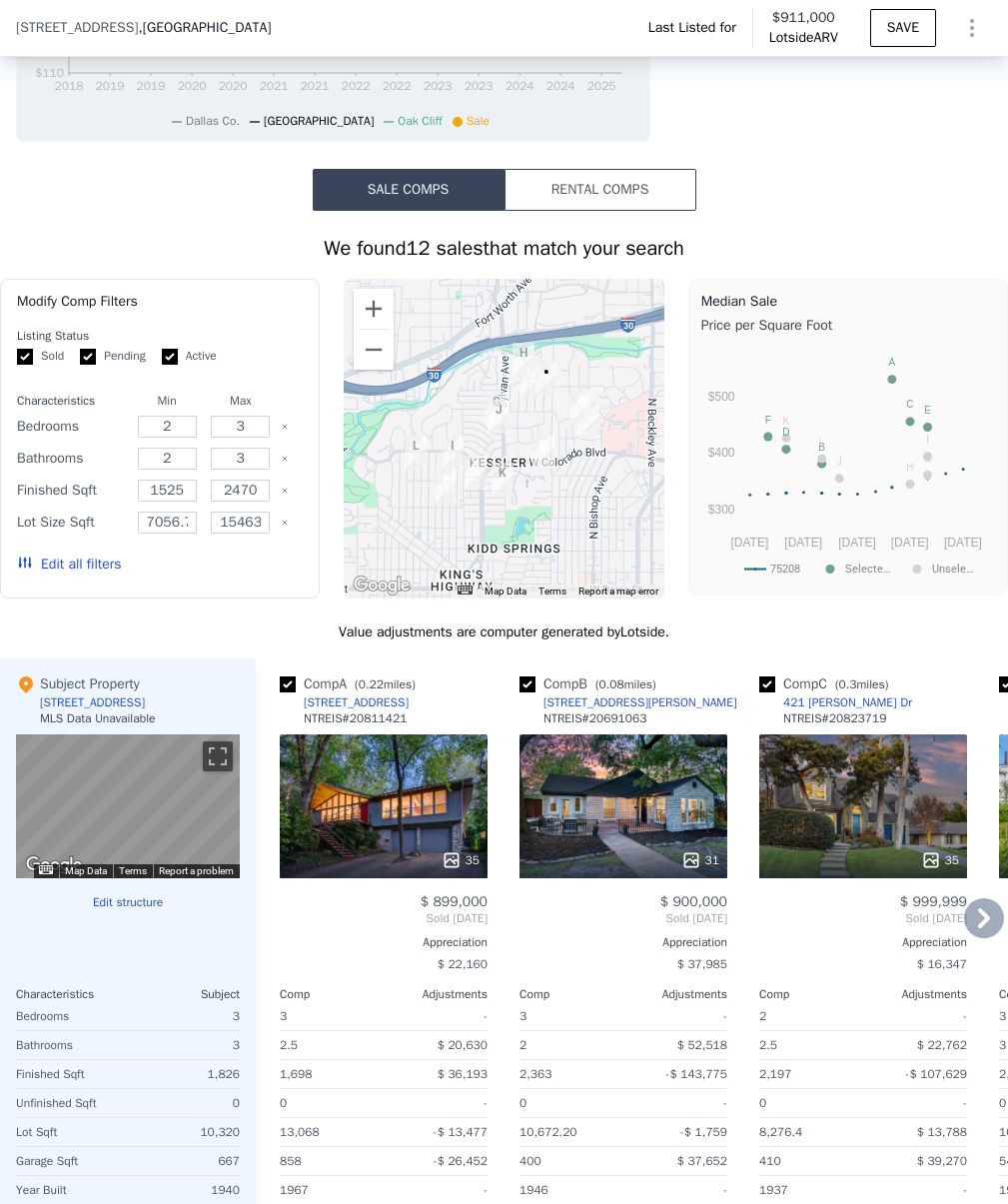 click on "35" at bounding box center (384, 806) 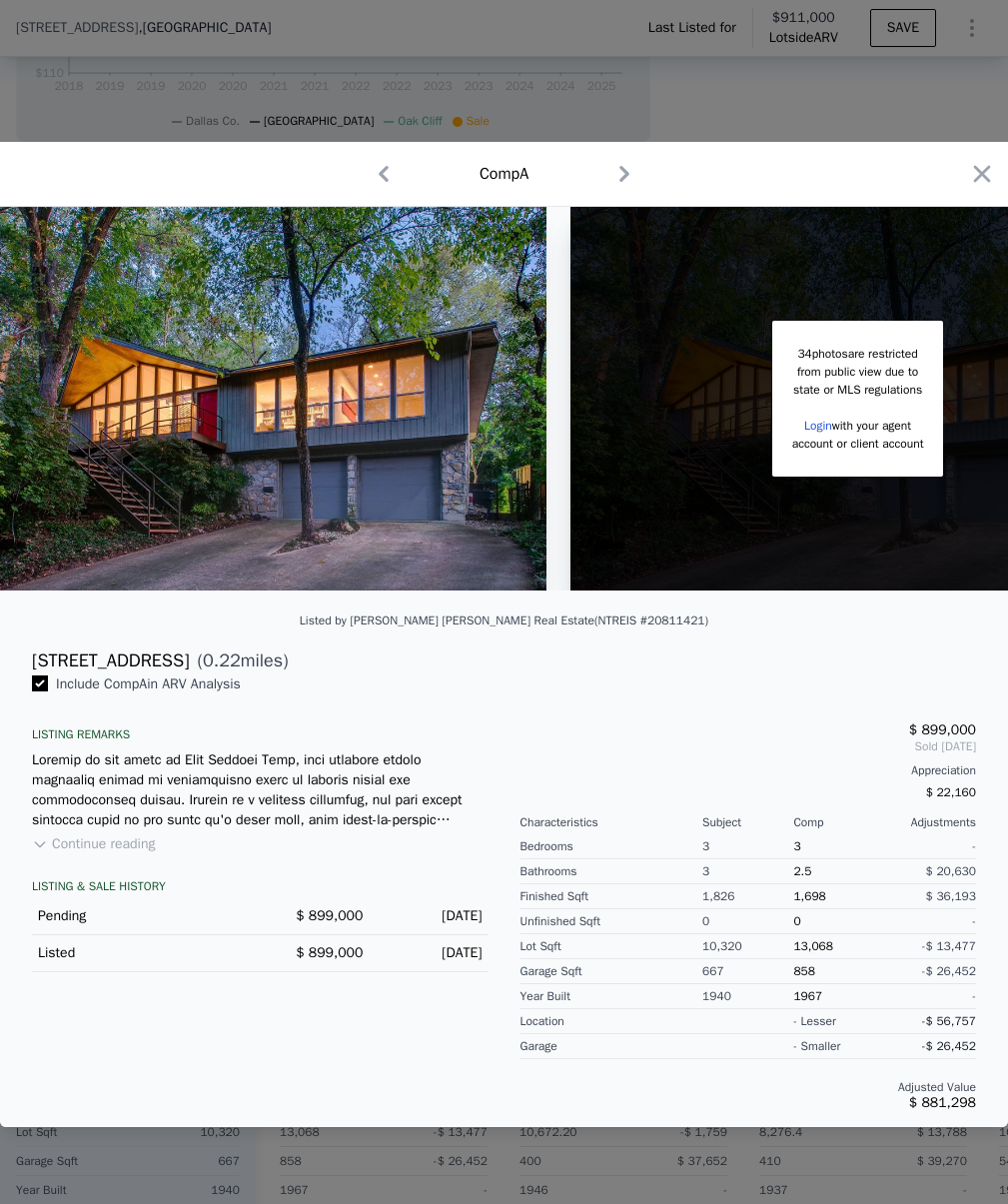 scroll, scrollTop: 0, scrollLeft: 0, axis: both 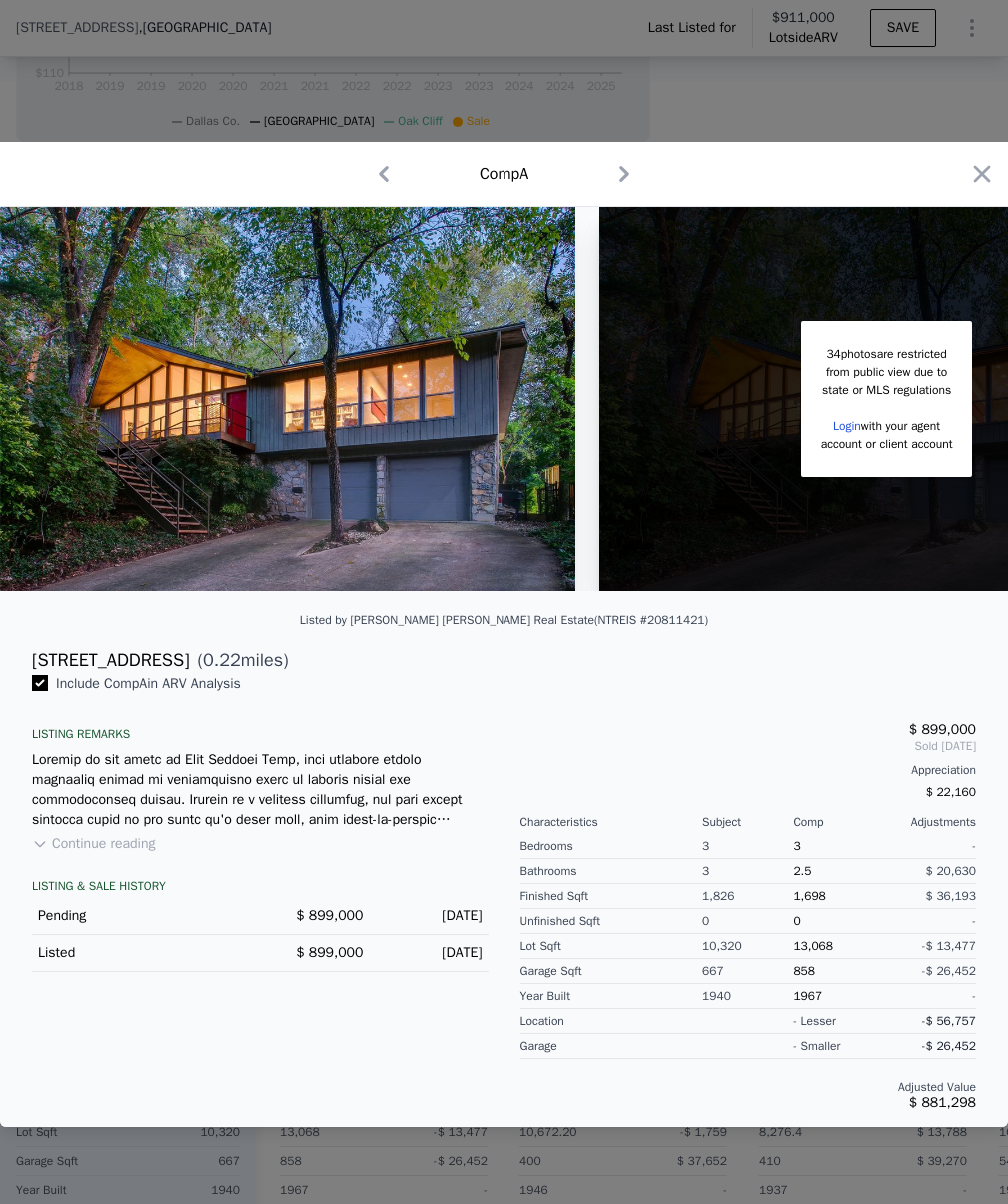 click on "Continue reading" at bounding box center (93, 844) 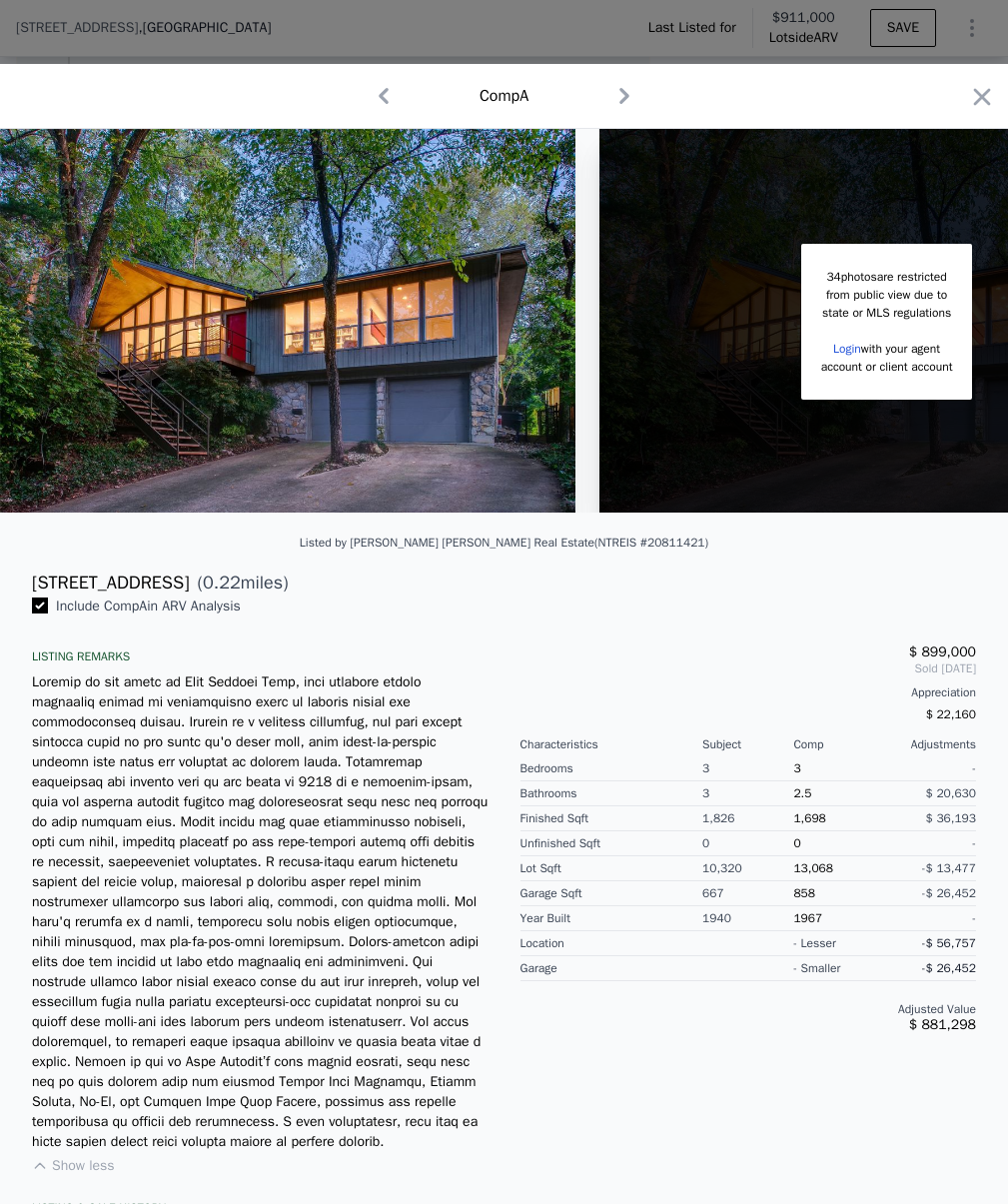 drag, startPoint x: 966, startPoint y: 88, endPoint x: 854, endPoint y: 280, distance: 222.2791 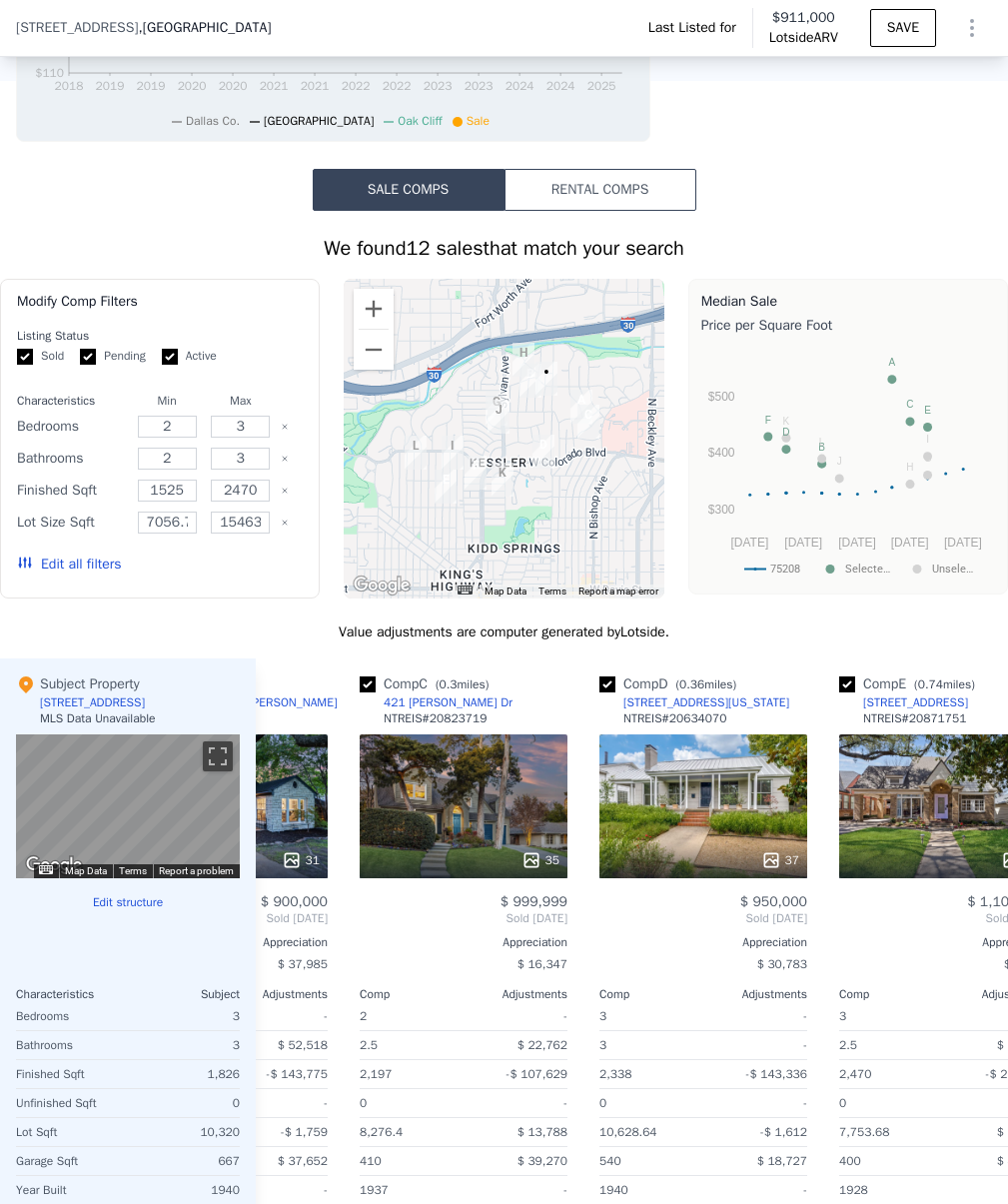 scroll, scrollTop: 0, scrollLeft: 54, axis: horizontal 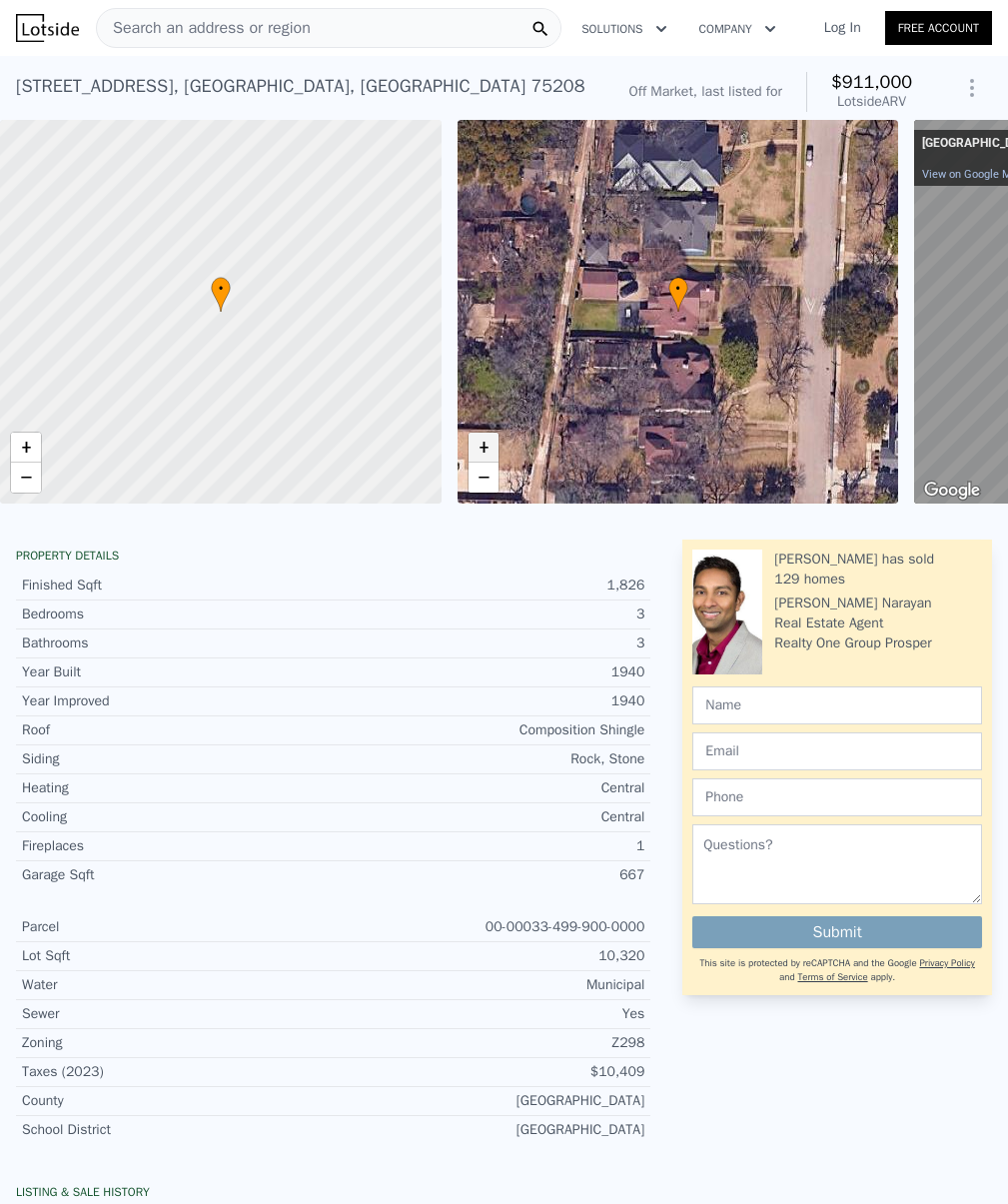 click on "+" at bounding box center (484, 448) 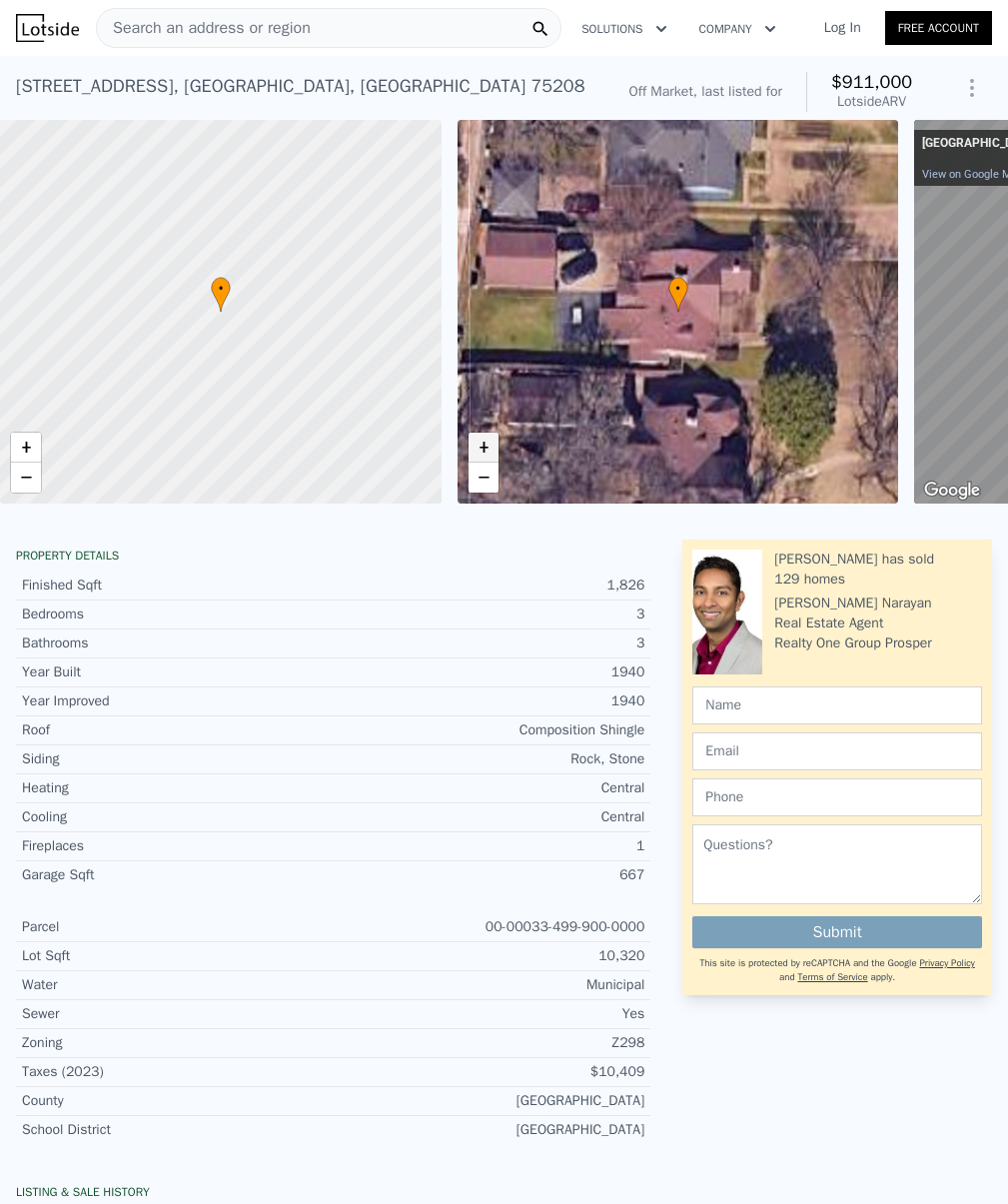 click on "+" at bounding box center [484, 448] 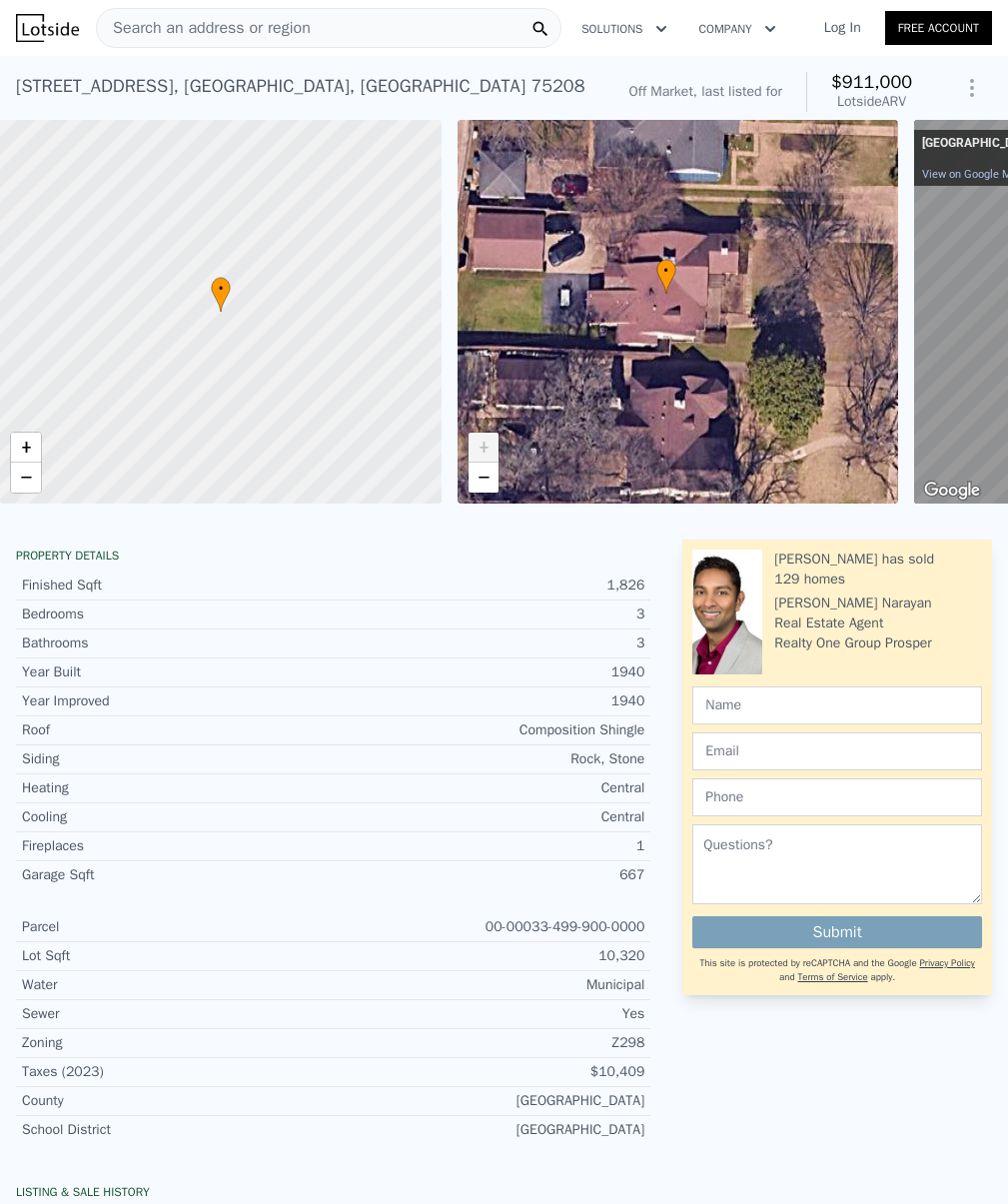 drag, startPoint x: 670, startPoint y: 369, endPoint x: 658, endPoint y: 351, distance: 21.633308 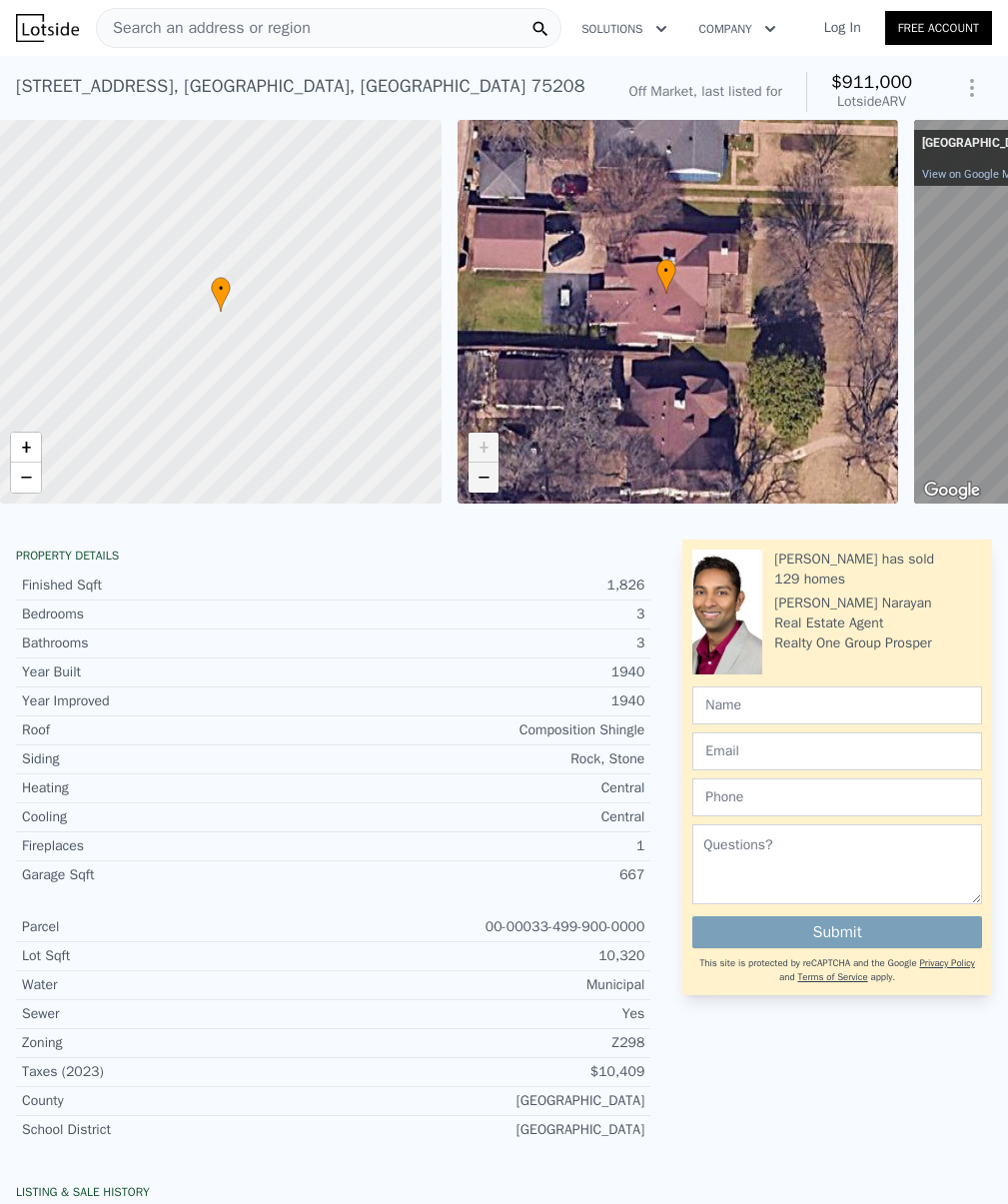 click on "−" at bounding box center [484, 478] 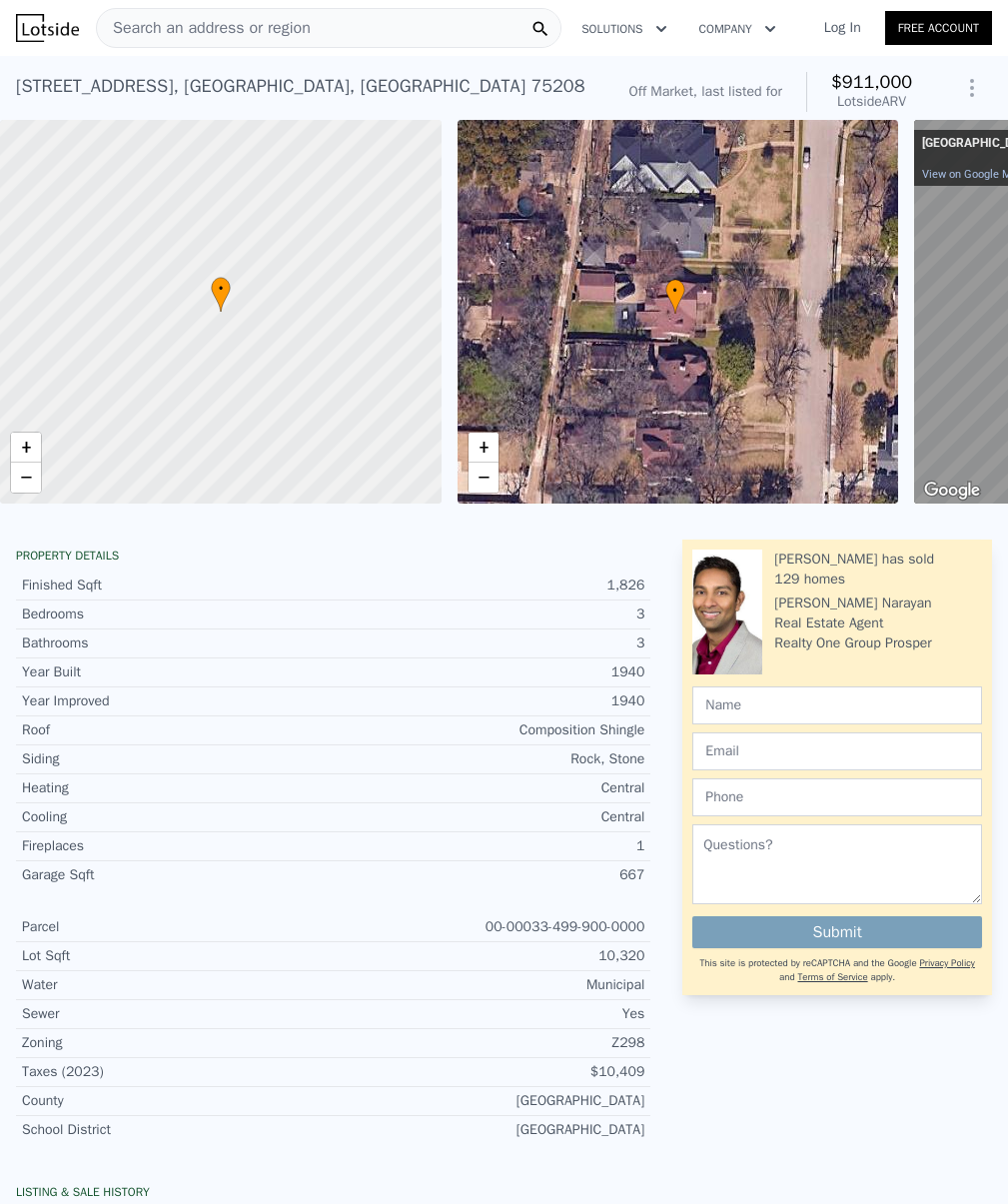 drag, startPoint x: 712, startPoint y: 391, endPoint x: 715, endPoint y: 402, distance: 11.401754 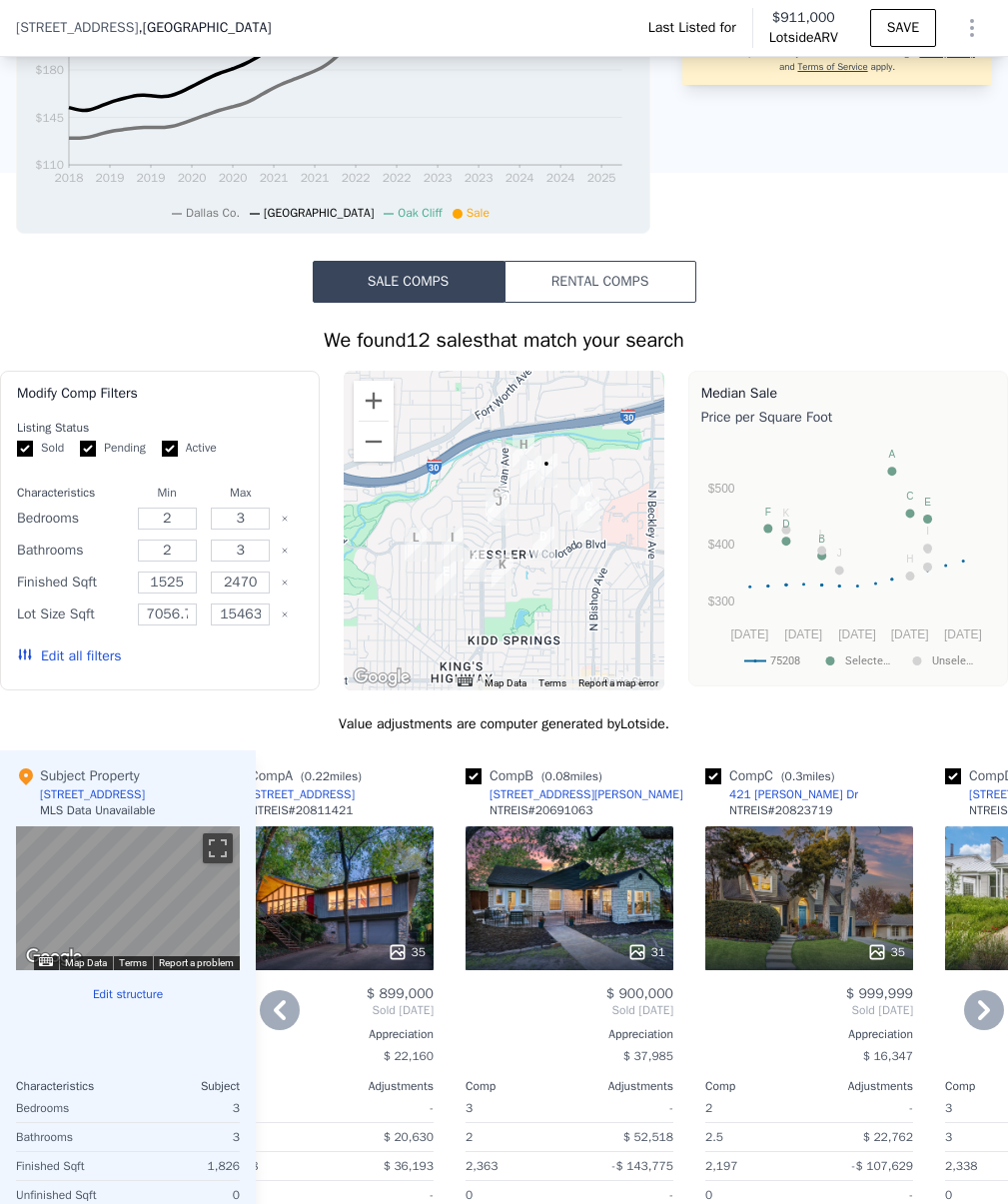 scroll, scrollTop: 1619, scrollLeft: 0, axis: vertical 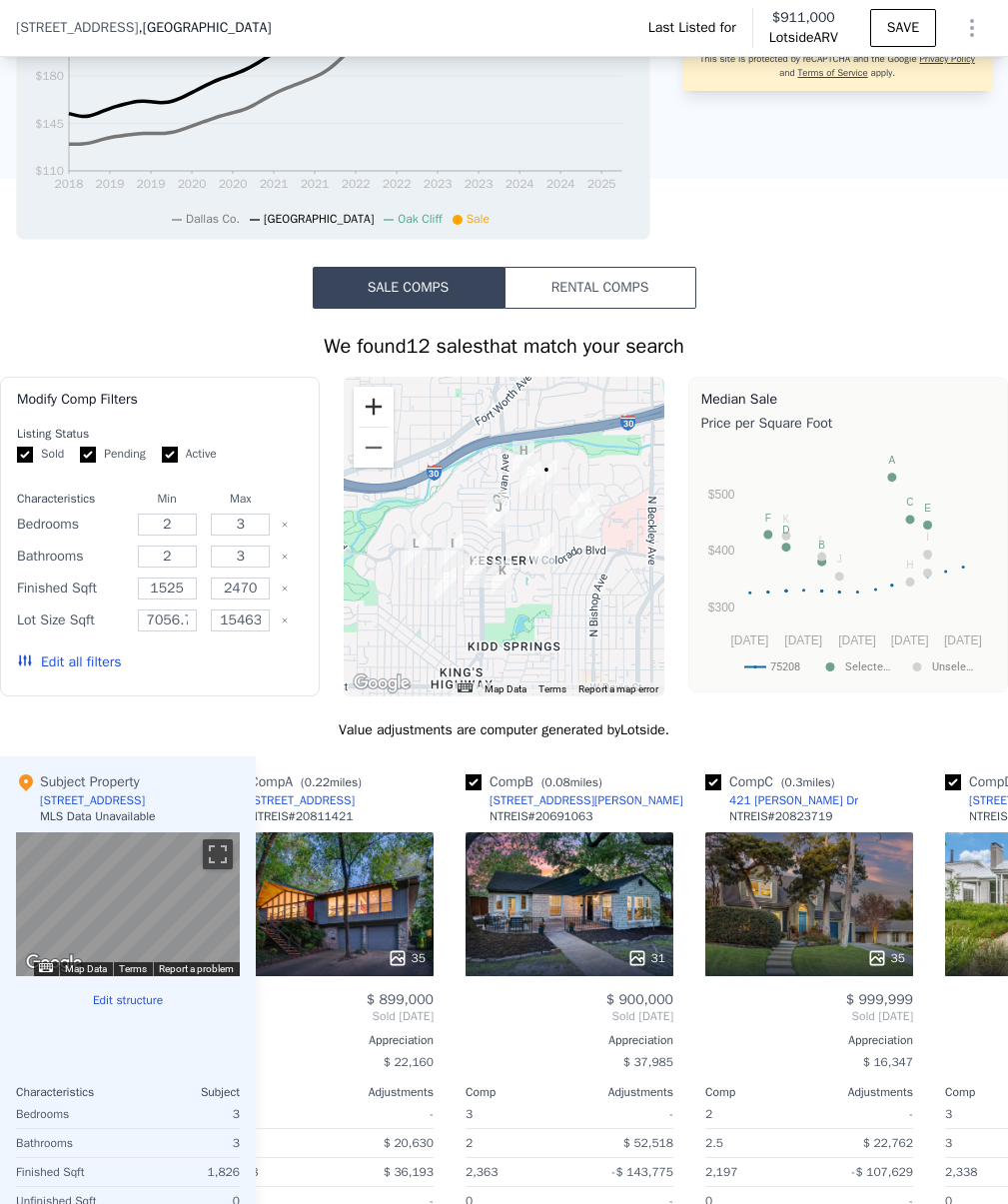 click at bounding box center [374, 407] 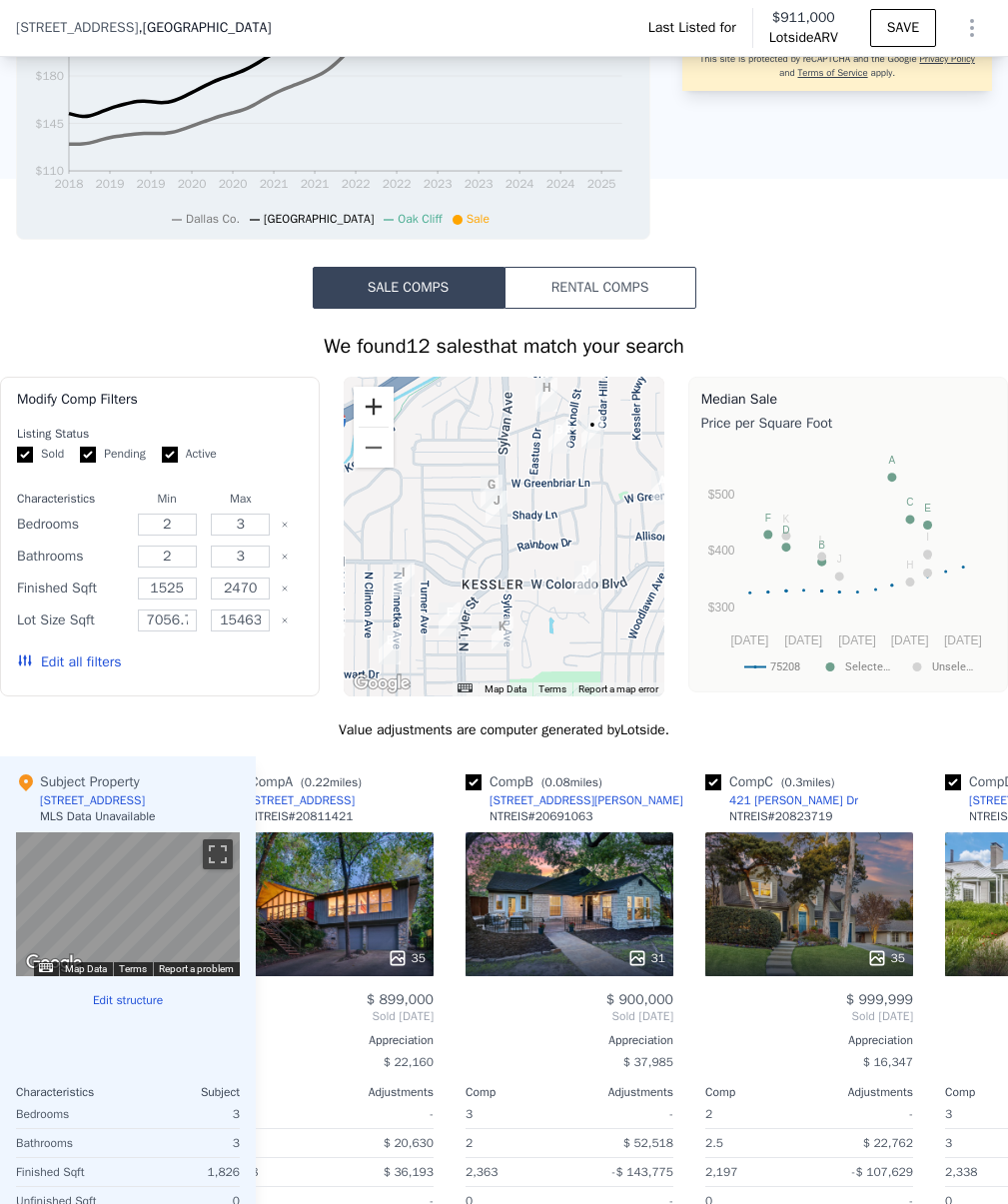 scroll, scrollTop: 0, scrollLeft: 0, axis: both 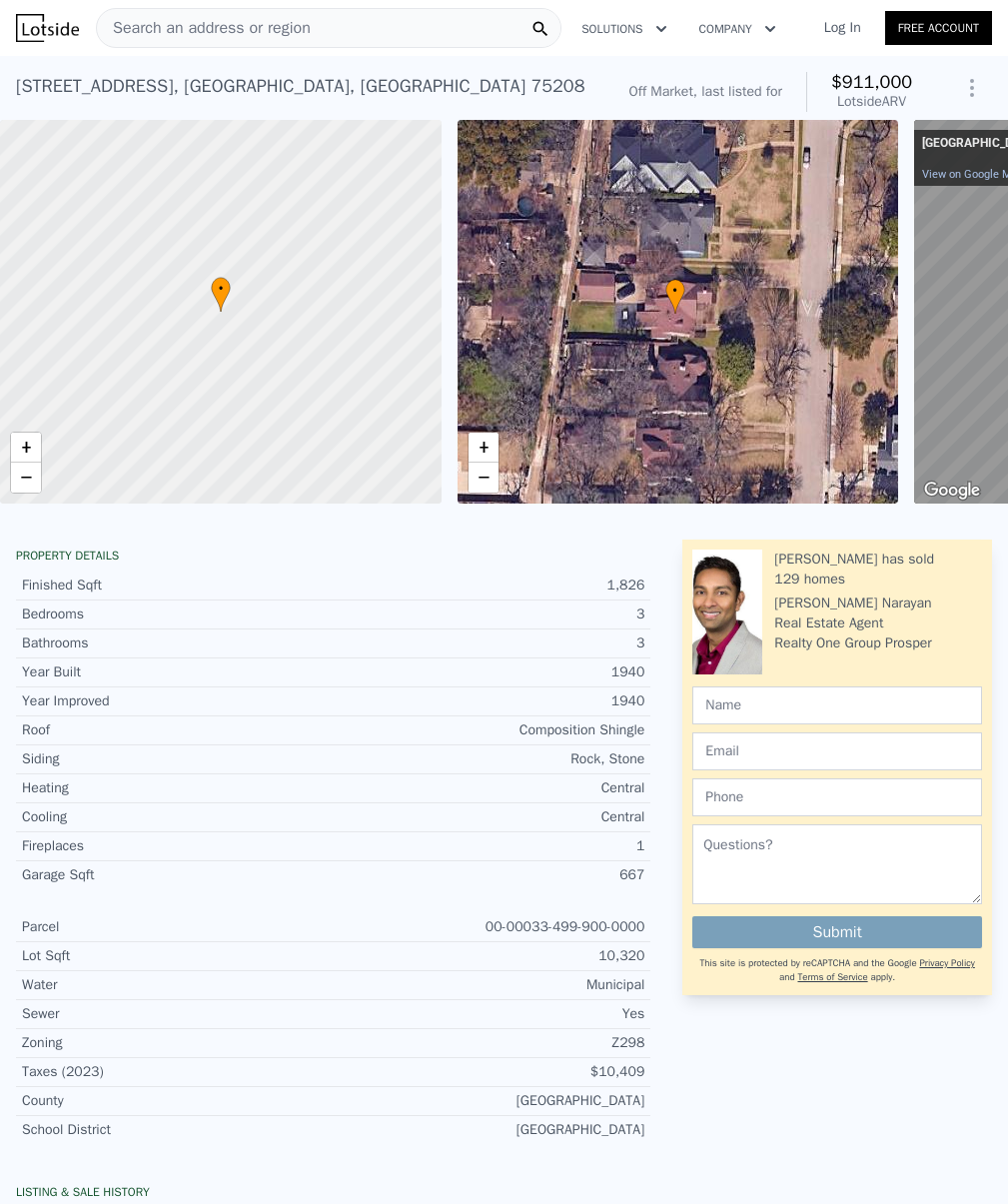 click on "Search an address or region" at bounding box center (204, 28) 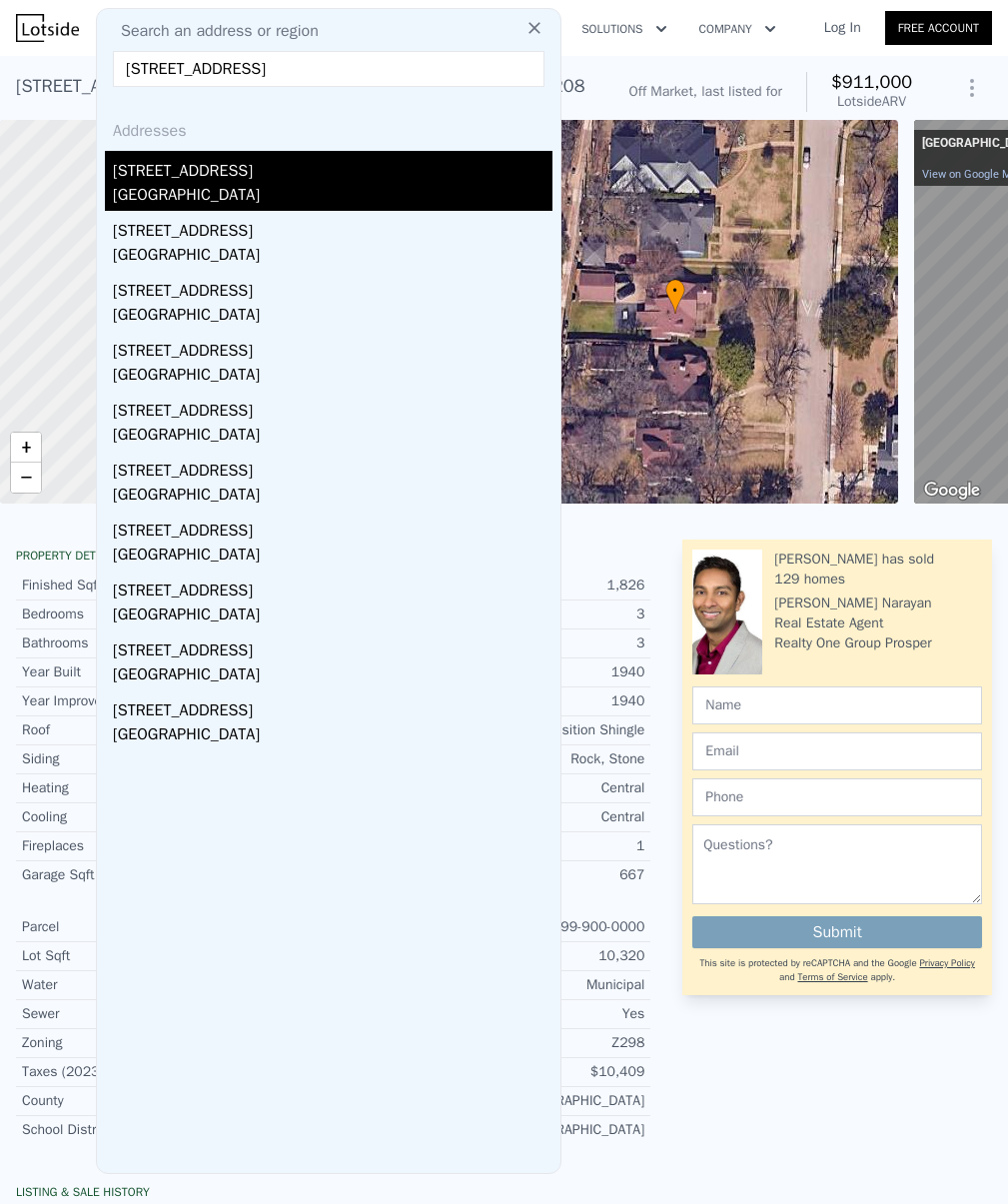type on "[STREET_ADDRESS]" 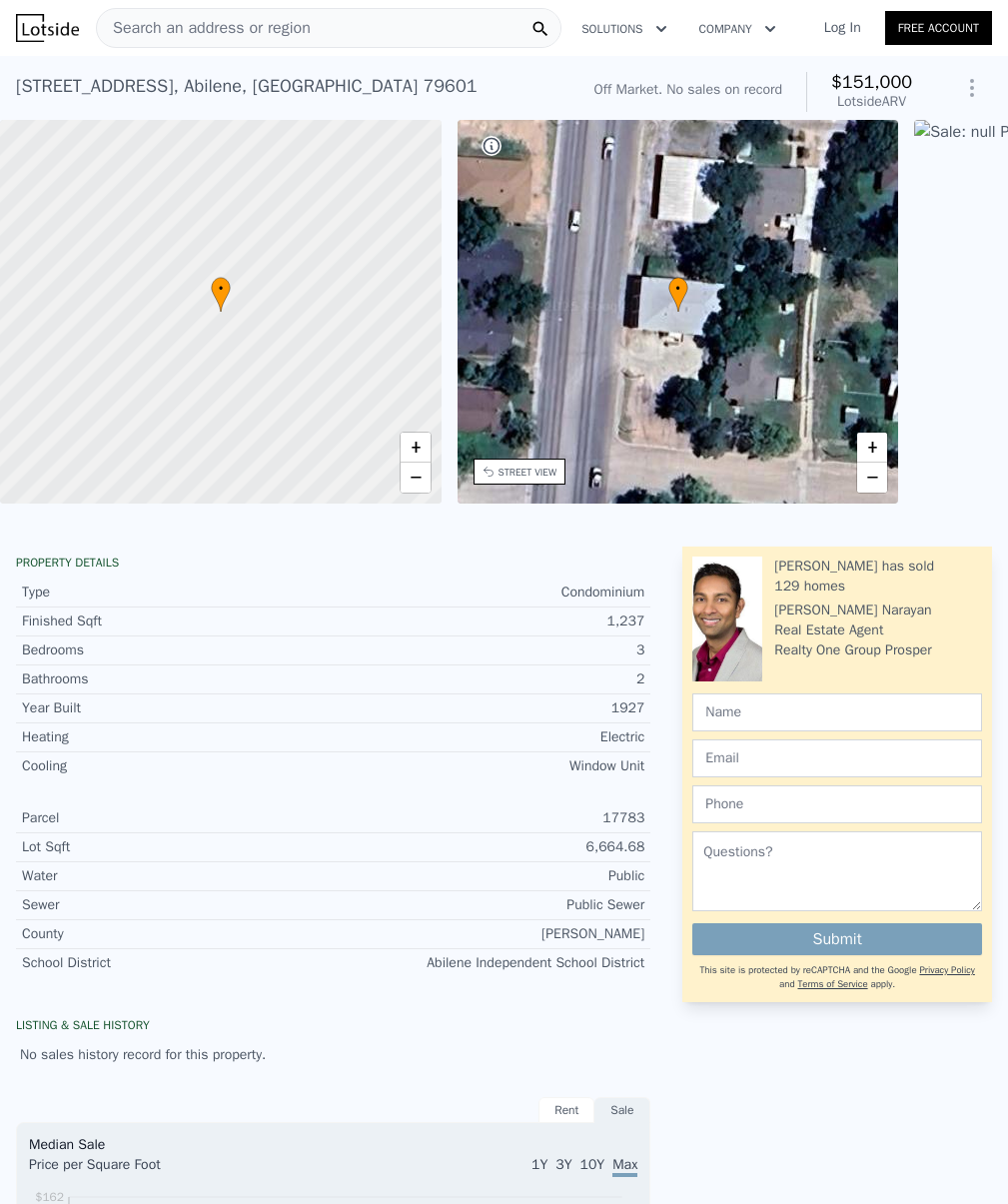 click on "[STREET_ADDRESS]" at bounding box center [247, 86] 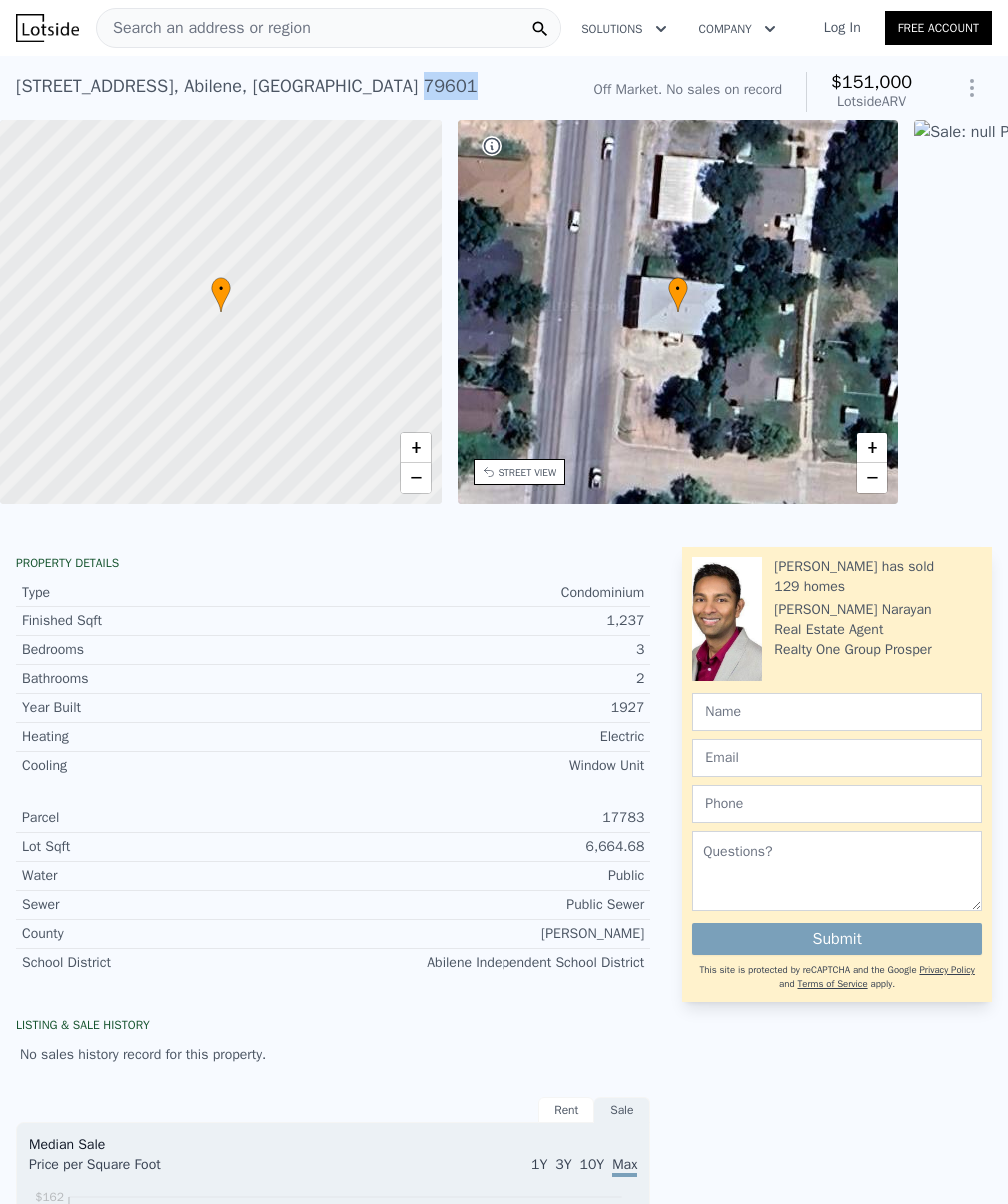 click on "[STREET_ADDRESS]" at bounding box center (247, 86) 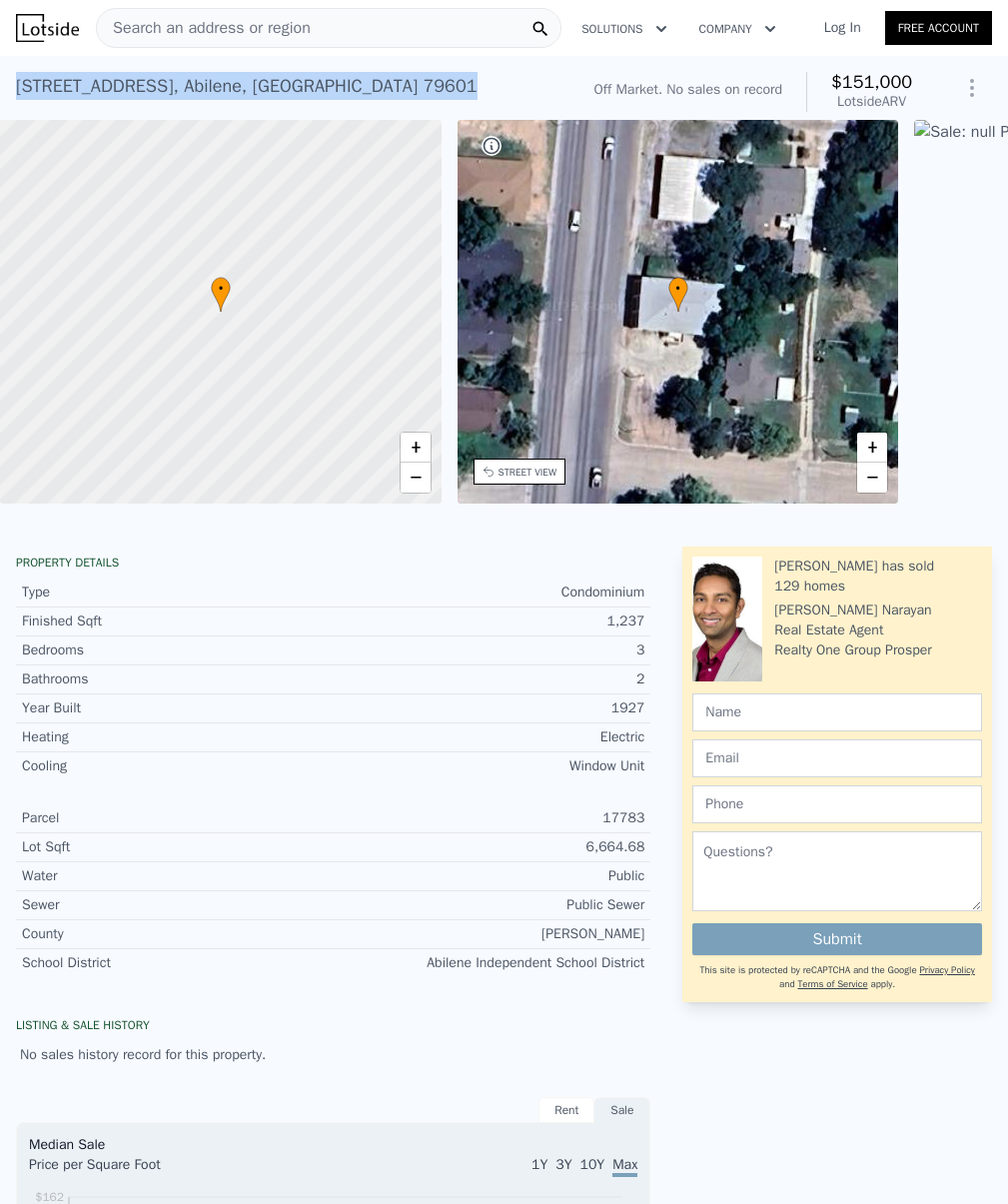 click on "[STREET_ADDRESS]" at bounding box center (247, 86) 